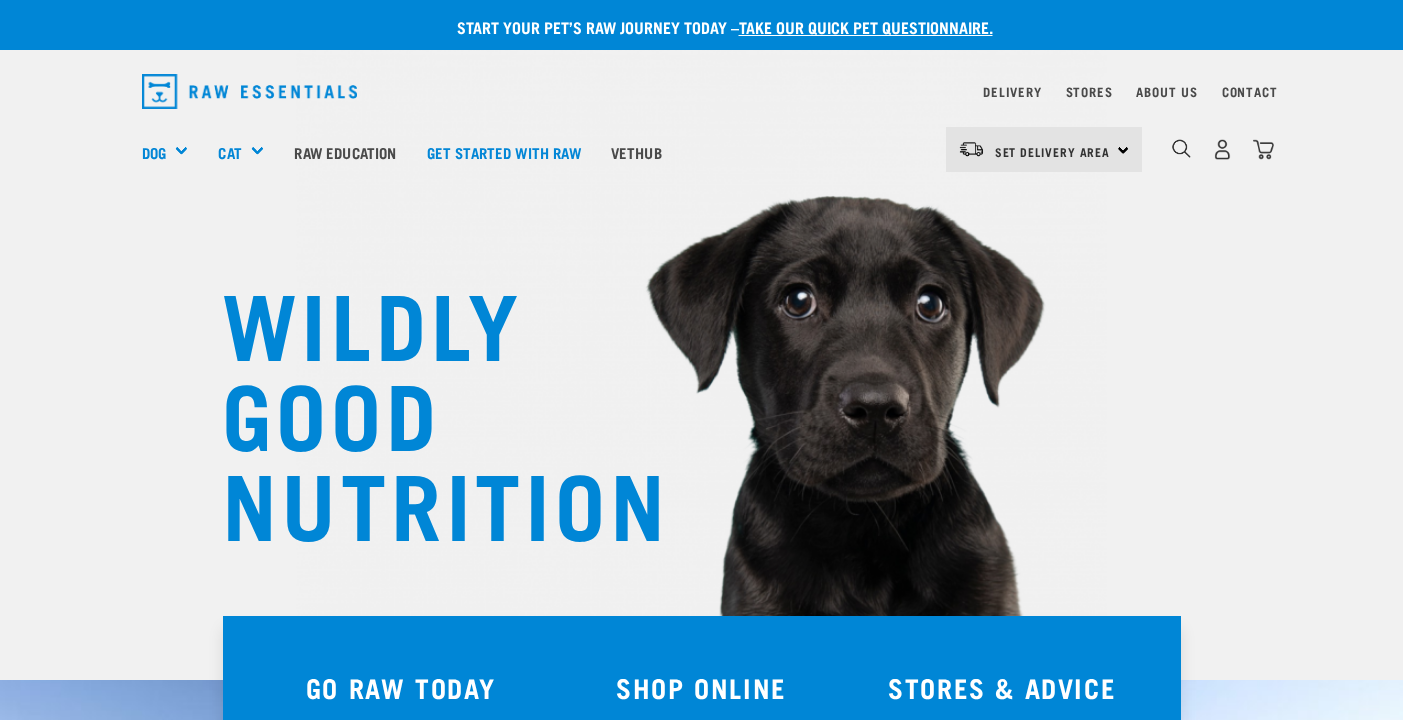 scroll, scrollTop: 0, scrollLeft: 0, axis: both 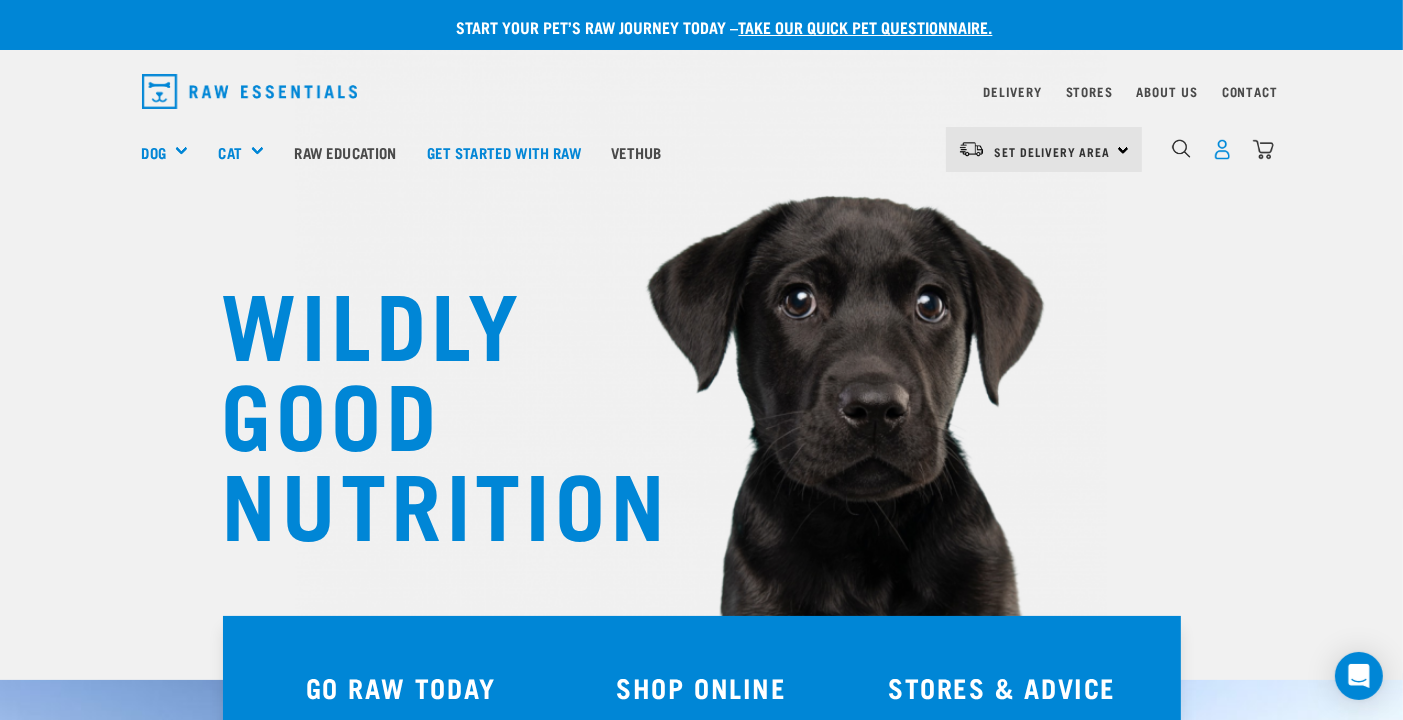 click at bounding box center (1222, 149) 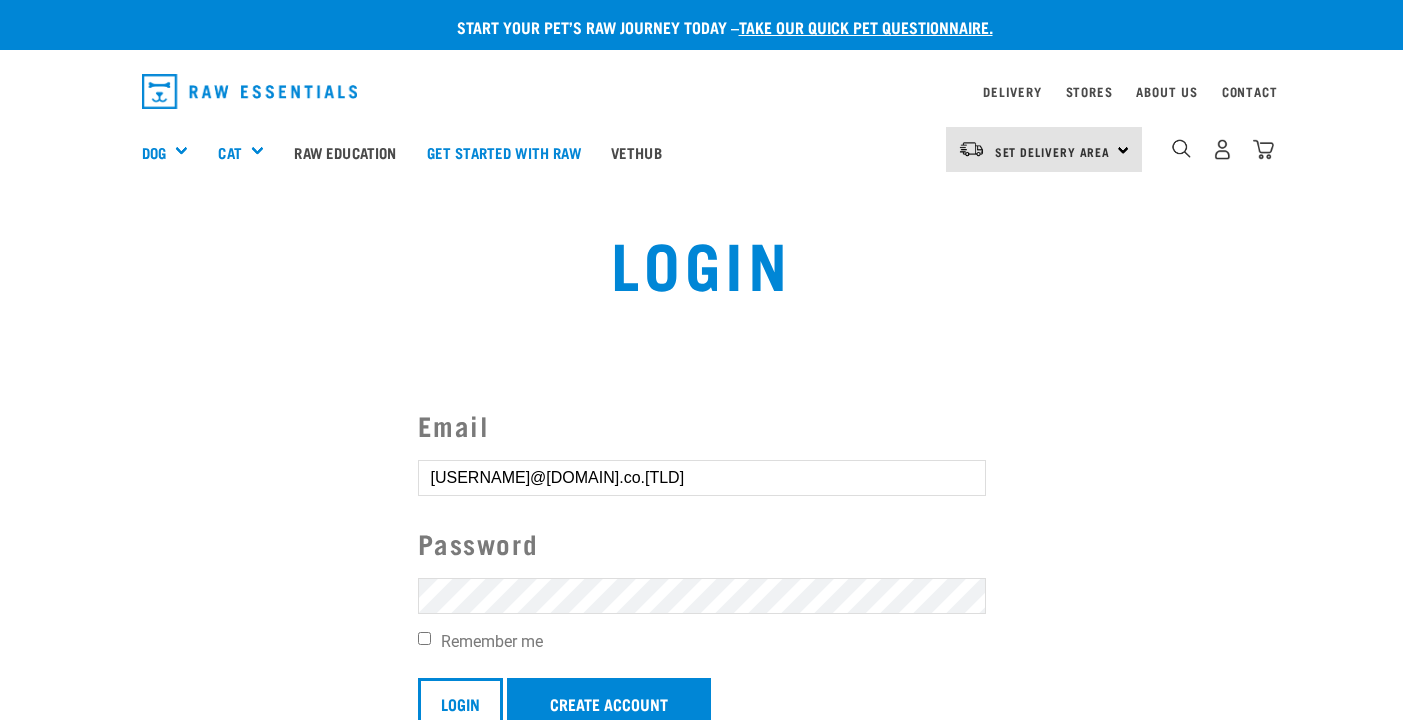 scroll, scrollTop: 0, scrollLeft: 0, axis: both 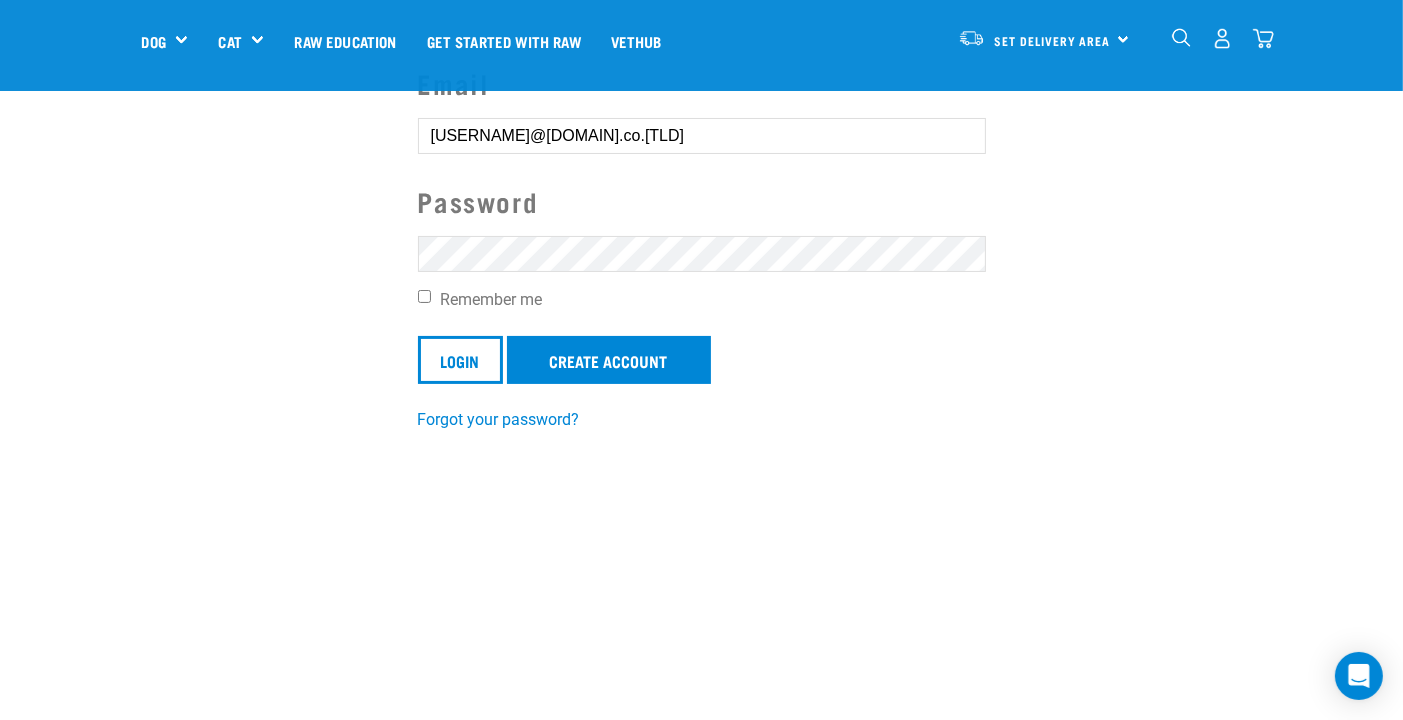 click on "Login" at bounding box center [460, 360] 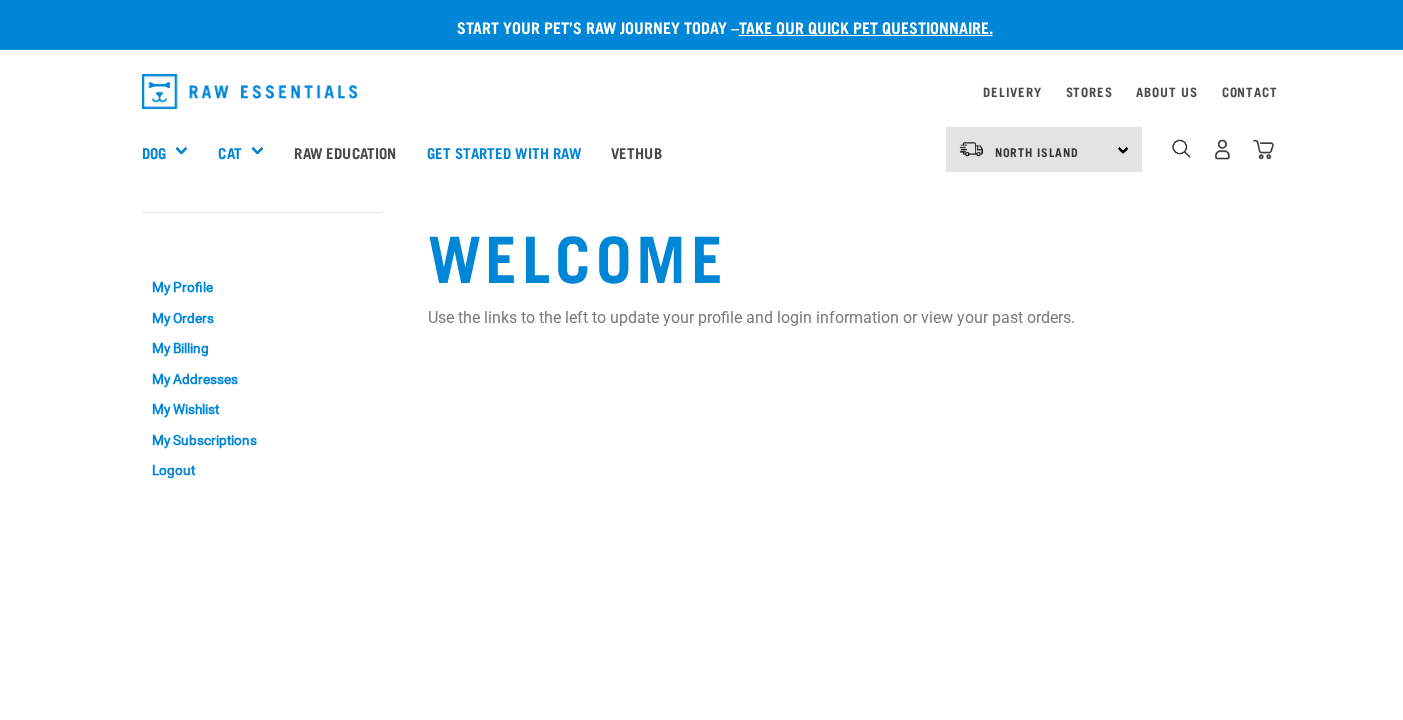 scroll, scrollTop: 0, scrollLeft: 0, axis: both 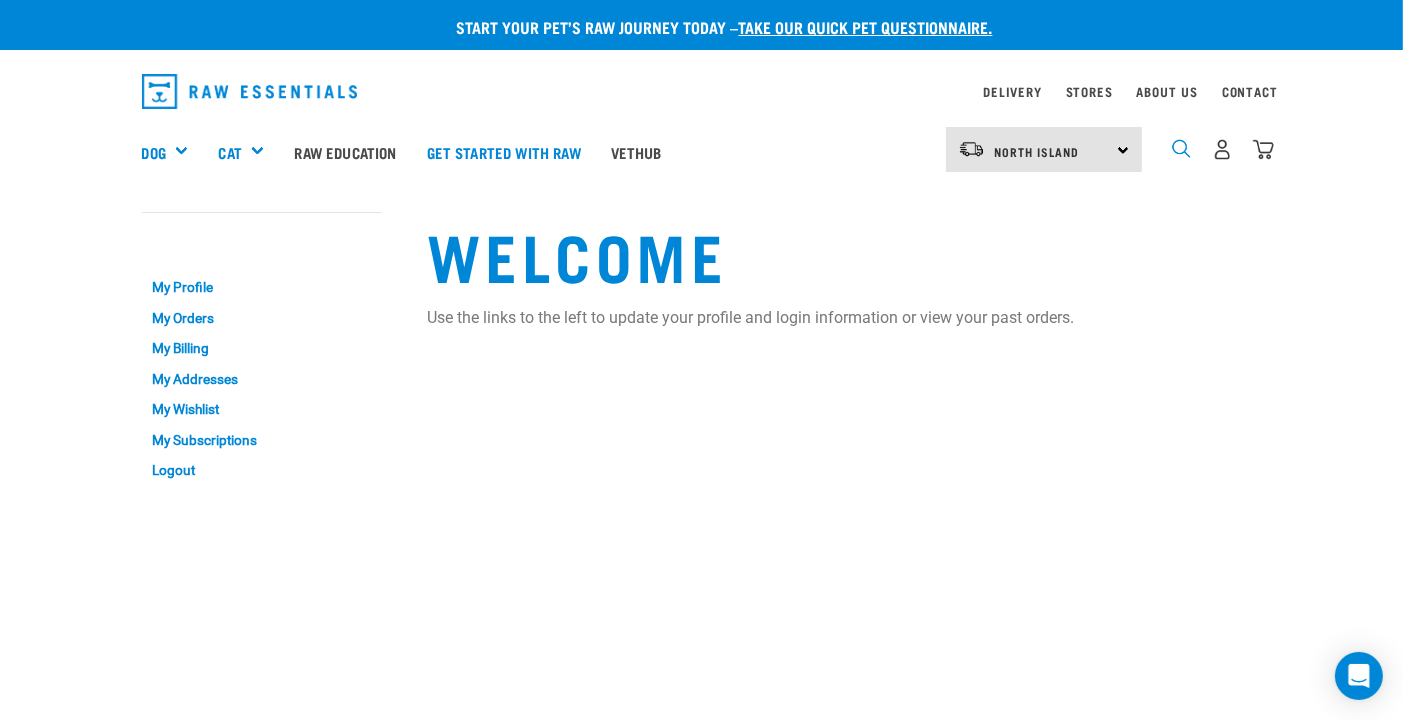 click at bounding box center [1181, 148] 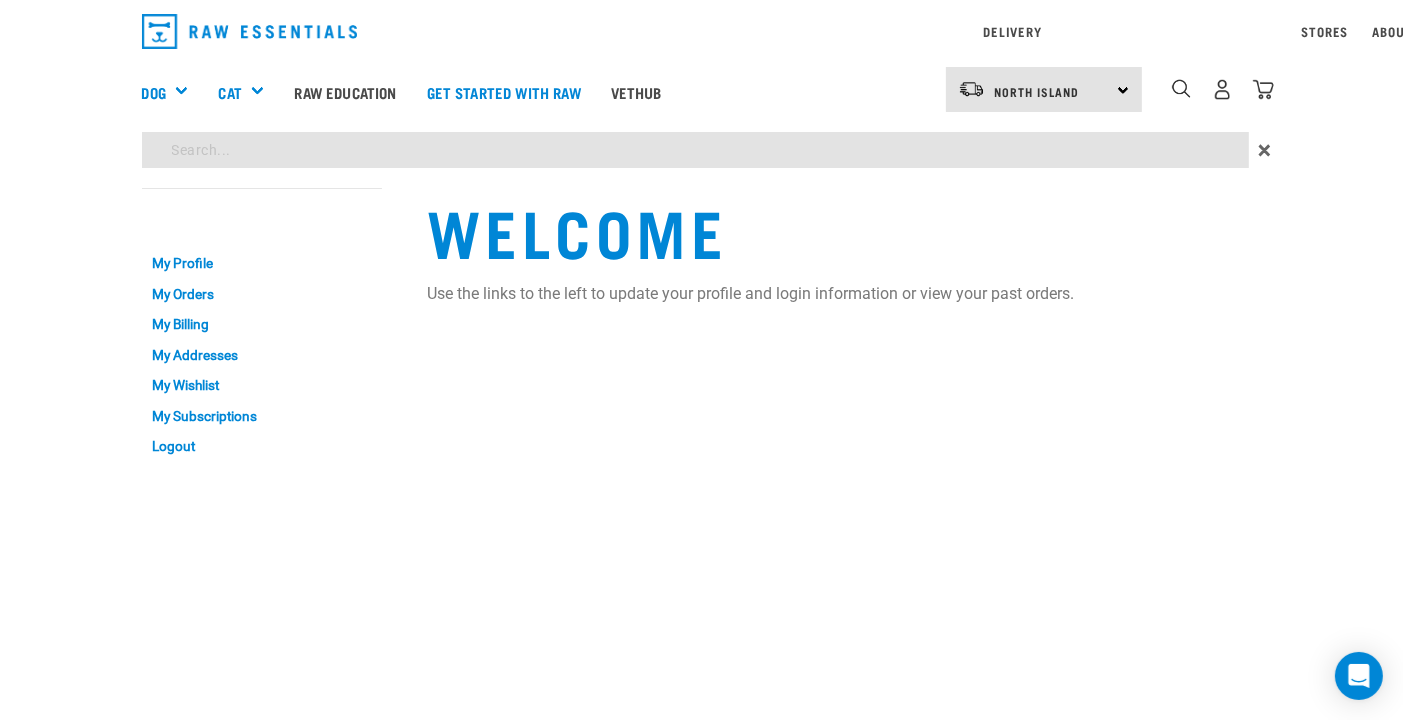click on "Start your pet’s raw journey today –  take our quick pet questionnaire.
Delivery
Stores
About Us
Contact" at bounding box center (701, 236) 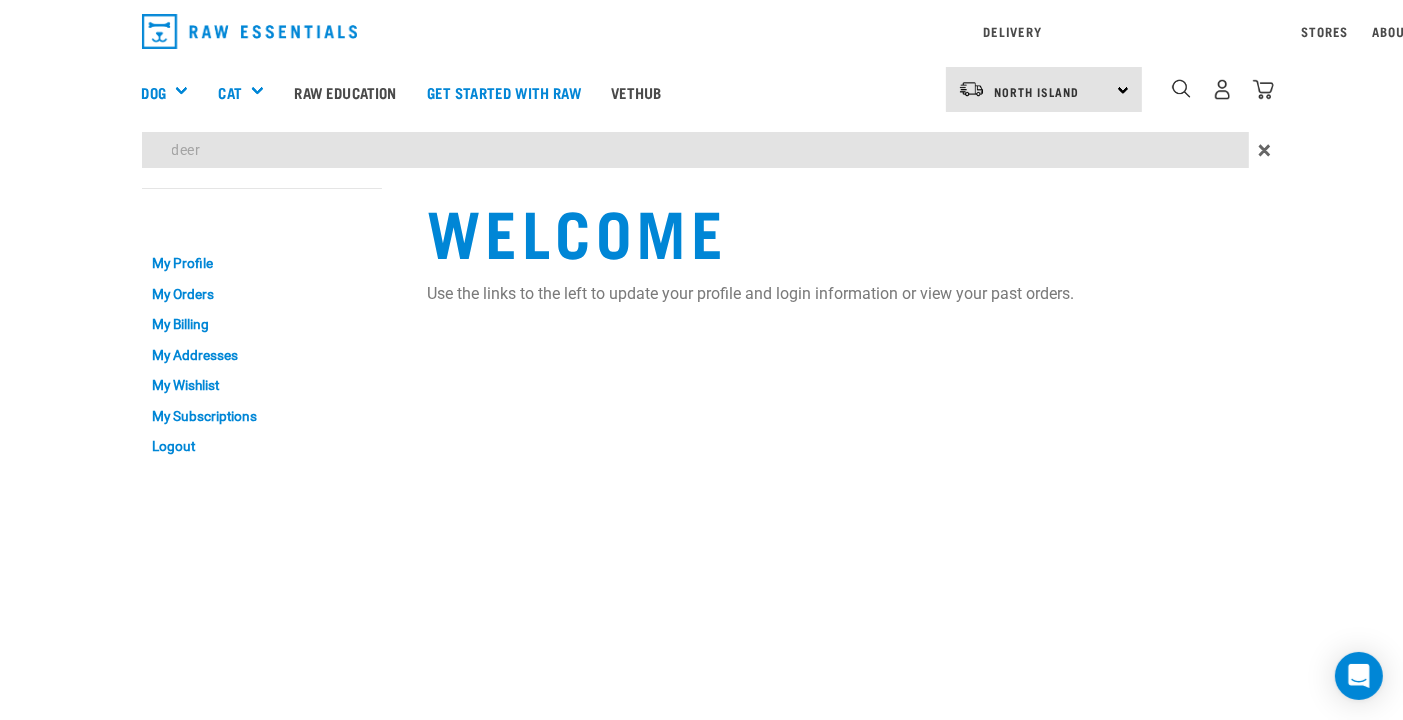 type on "deer" 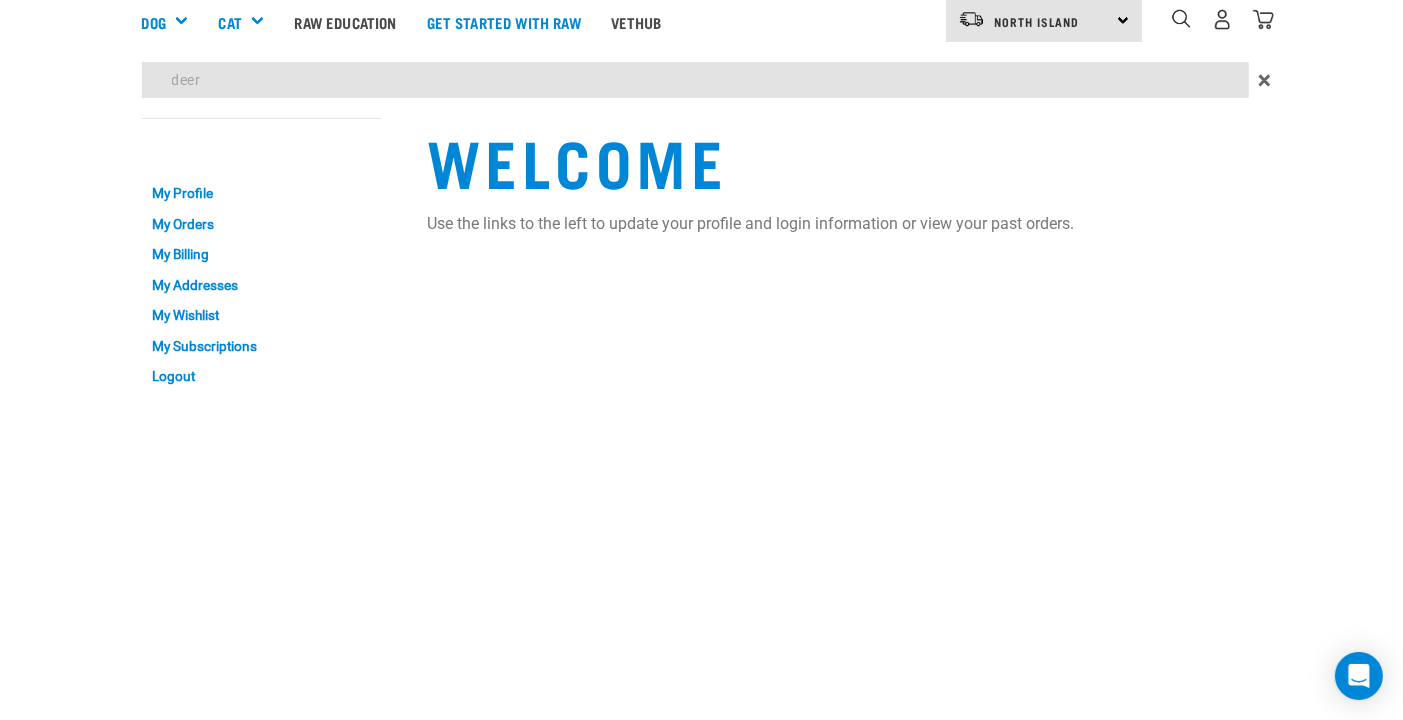 scroll, scrollTop: 280, scrollLeft: 0, axis: vertical 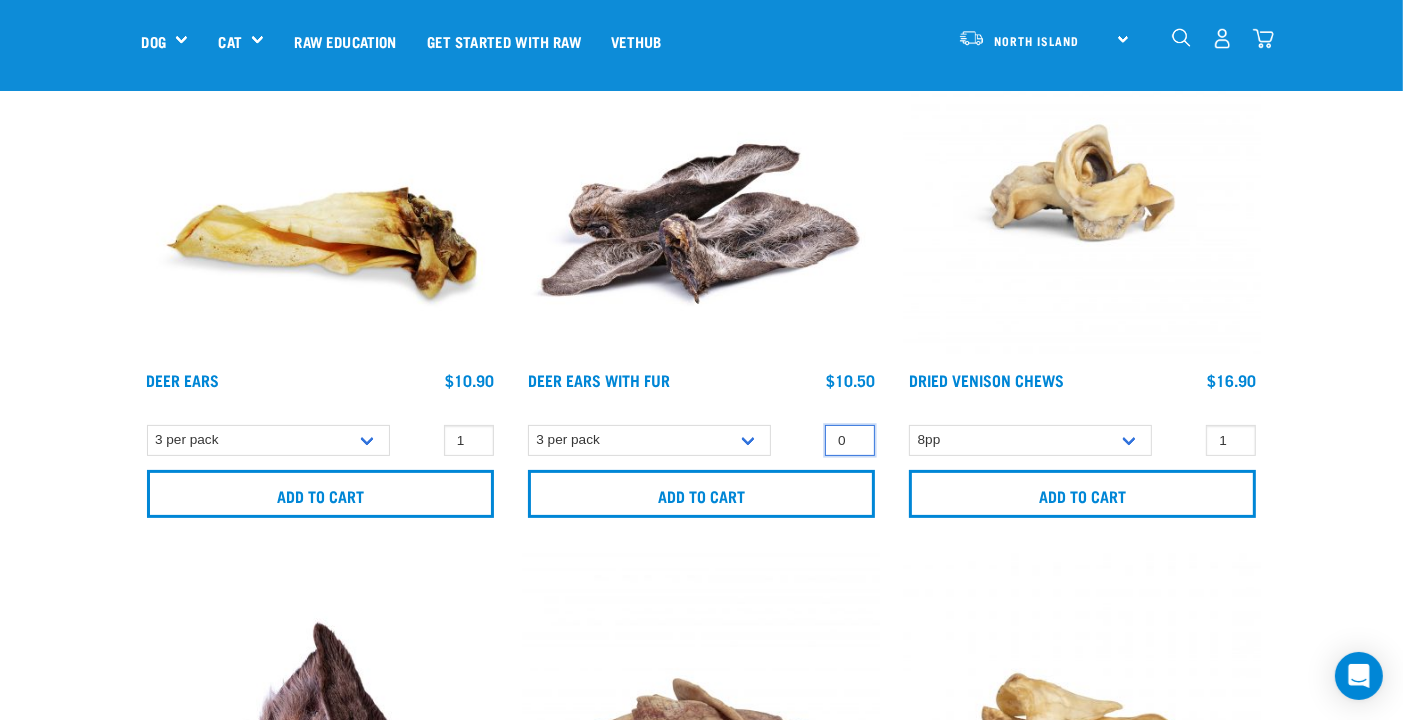 click on "0" at bounding box center (850, 440) 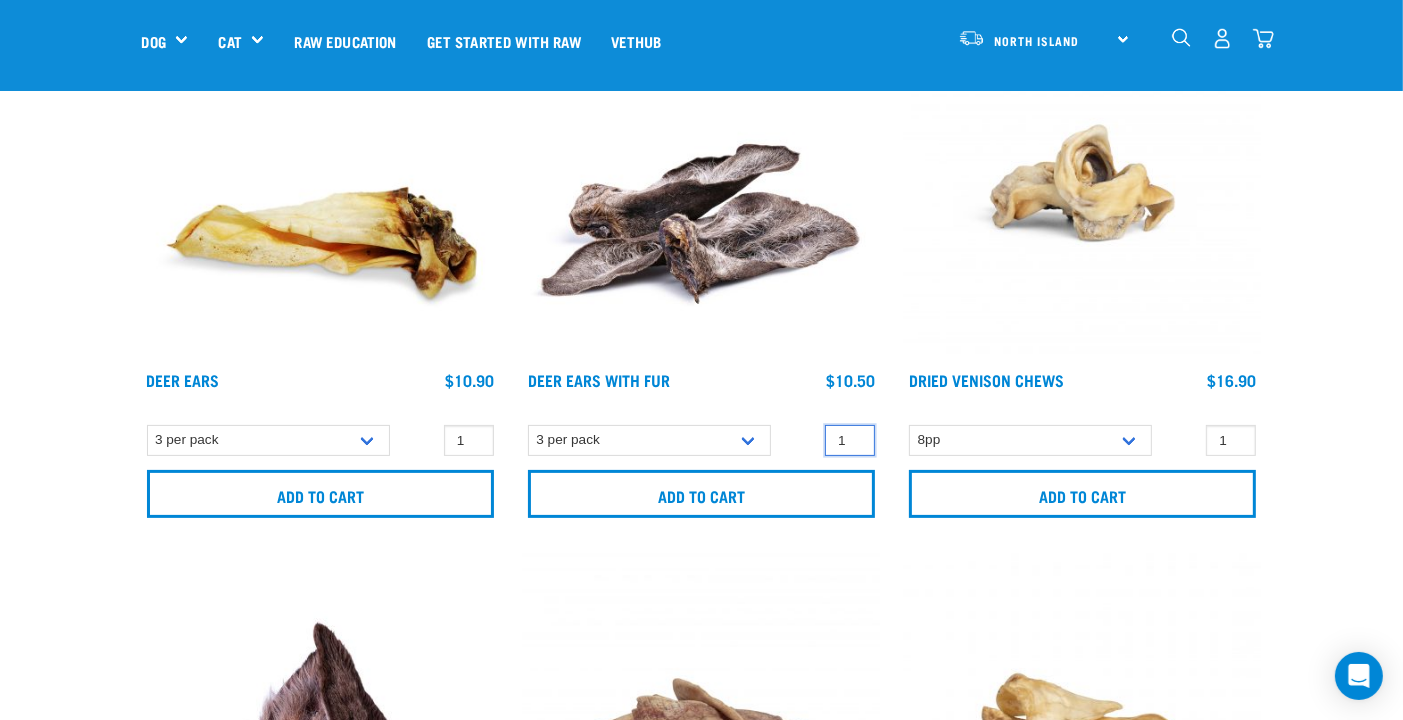 click on "1" at bounding box center [850, 440] 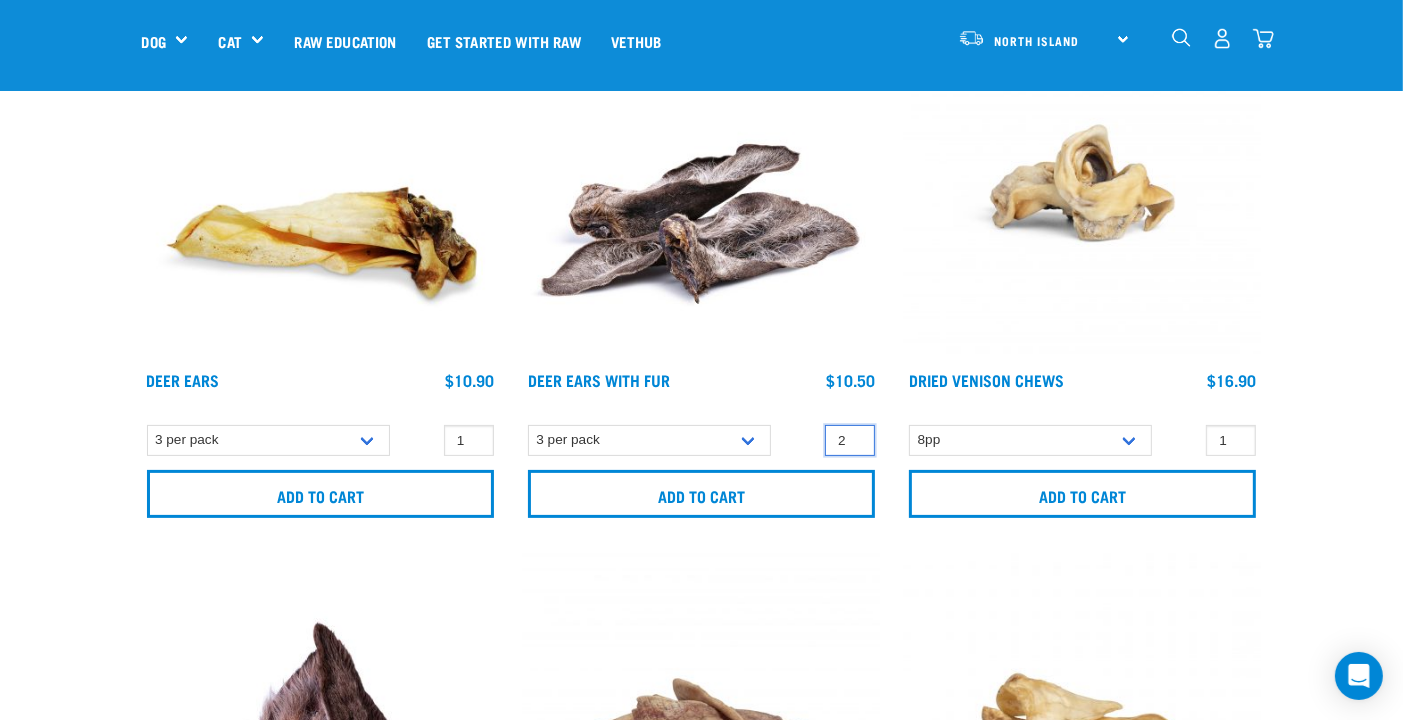 click on "2" at bounding box center [850, 440] 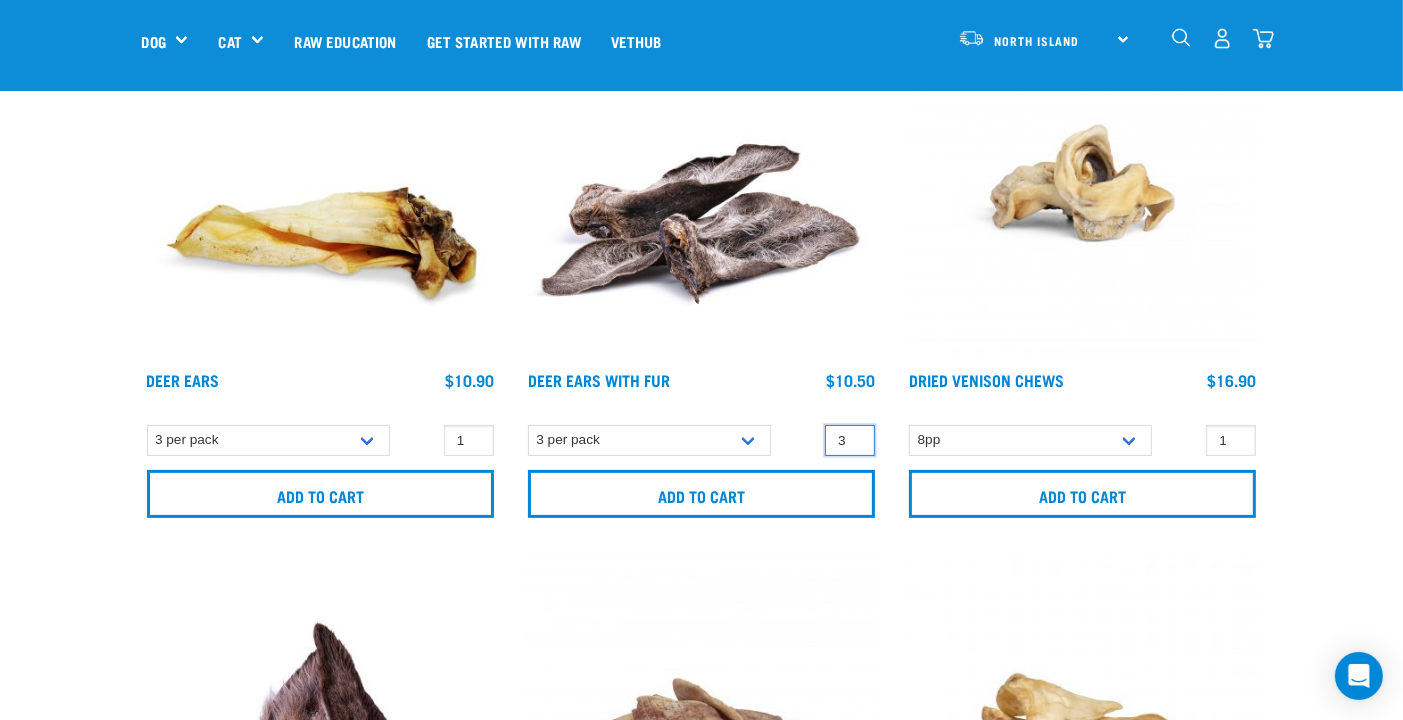 type on "3" 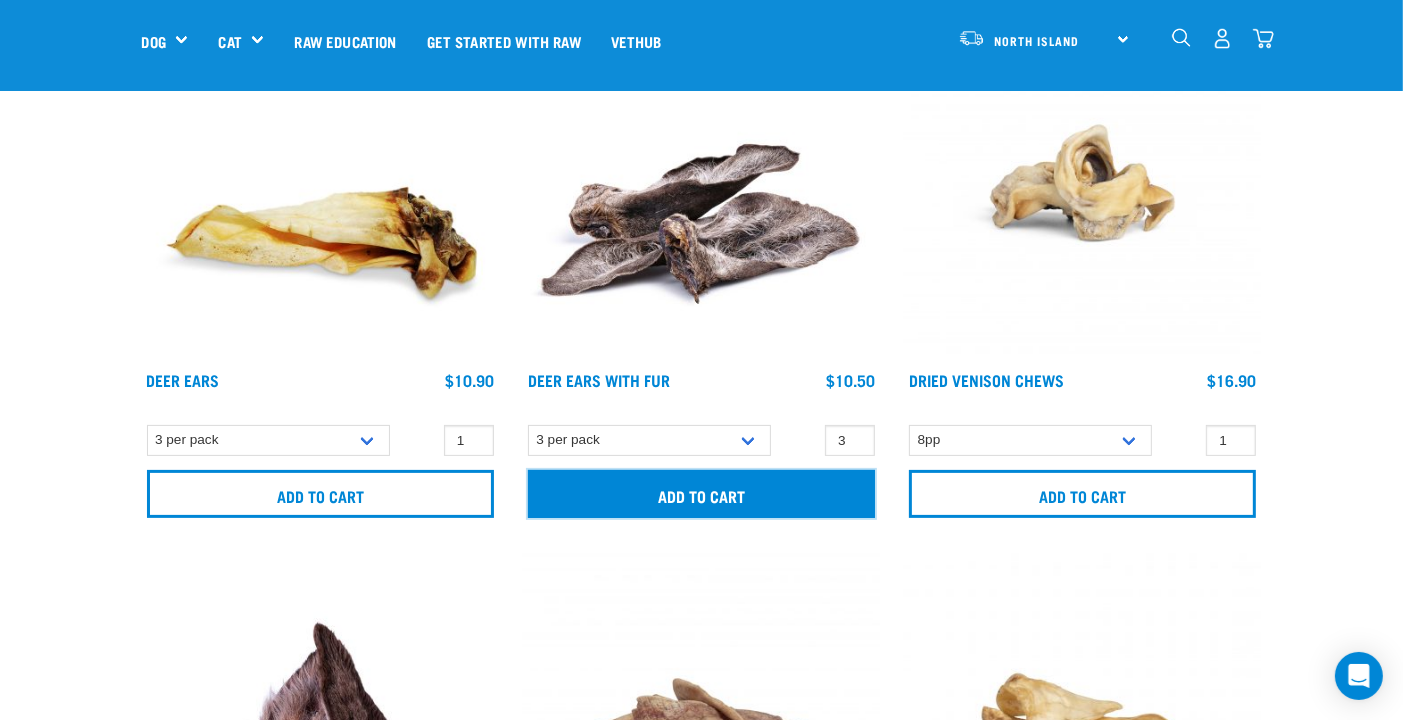 click on "Add to cart" at bounding box center (701, 494) 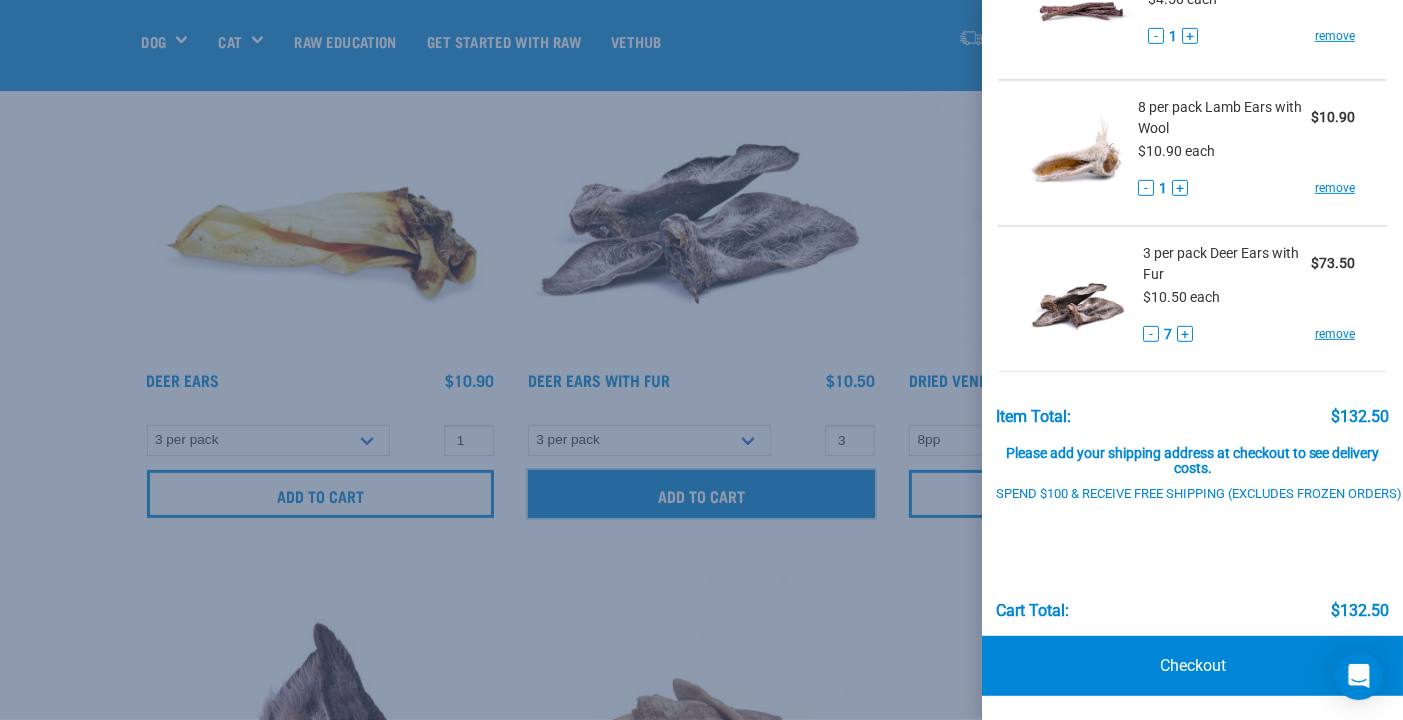 scroll, scrollTop: 818, scrollLeft: 0, axis: vertical 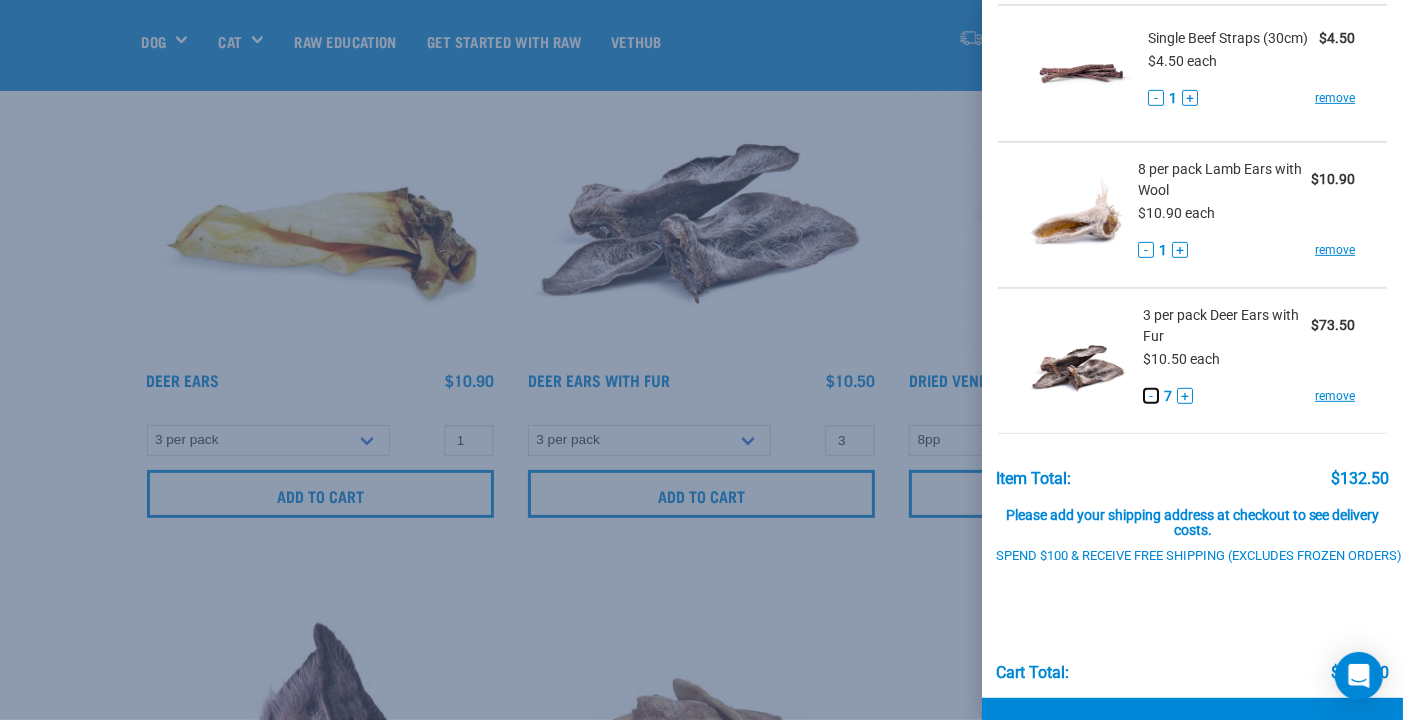 click on "-" at bounding box center [1151, 396] 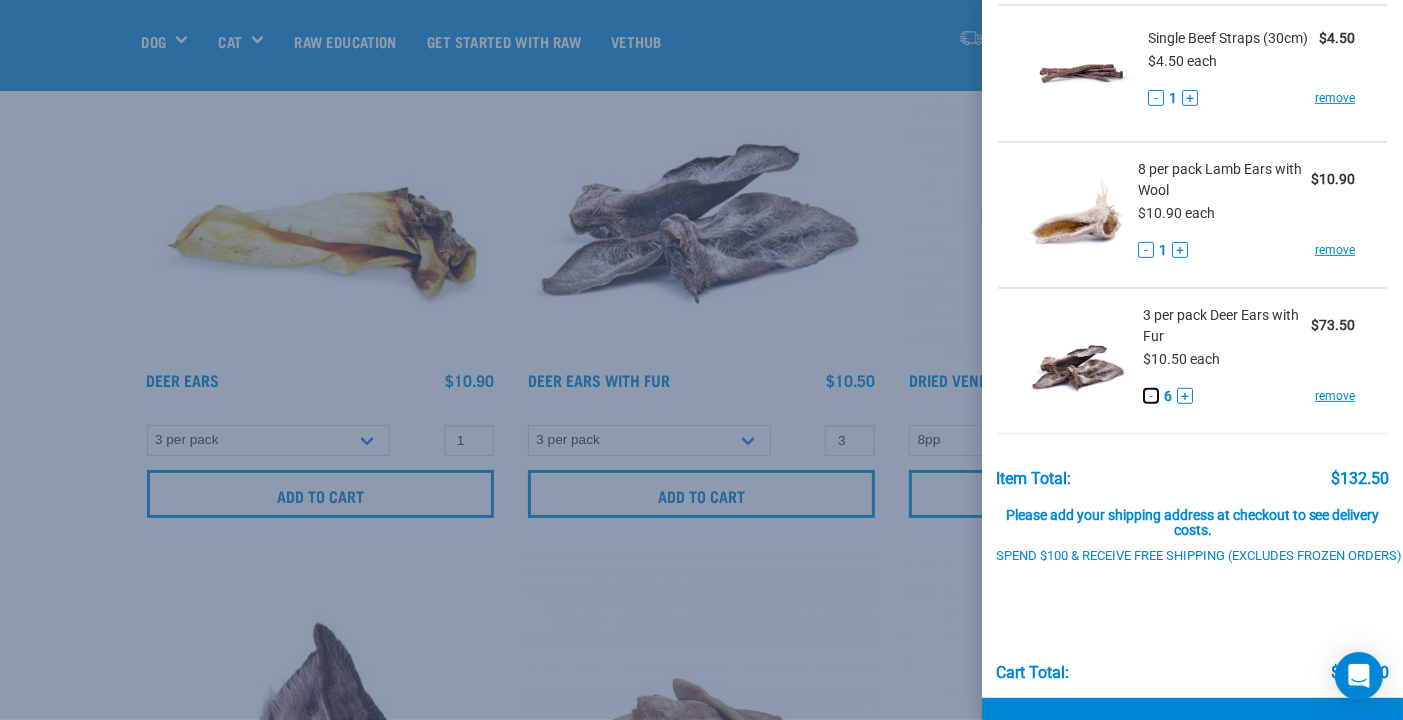 click on "-" at bounding box center [1151, 396] 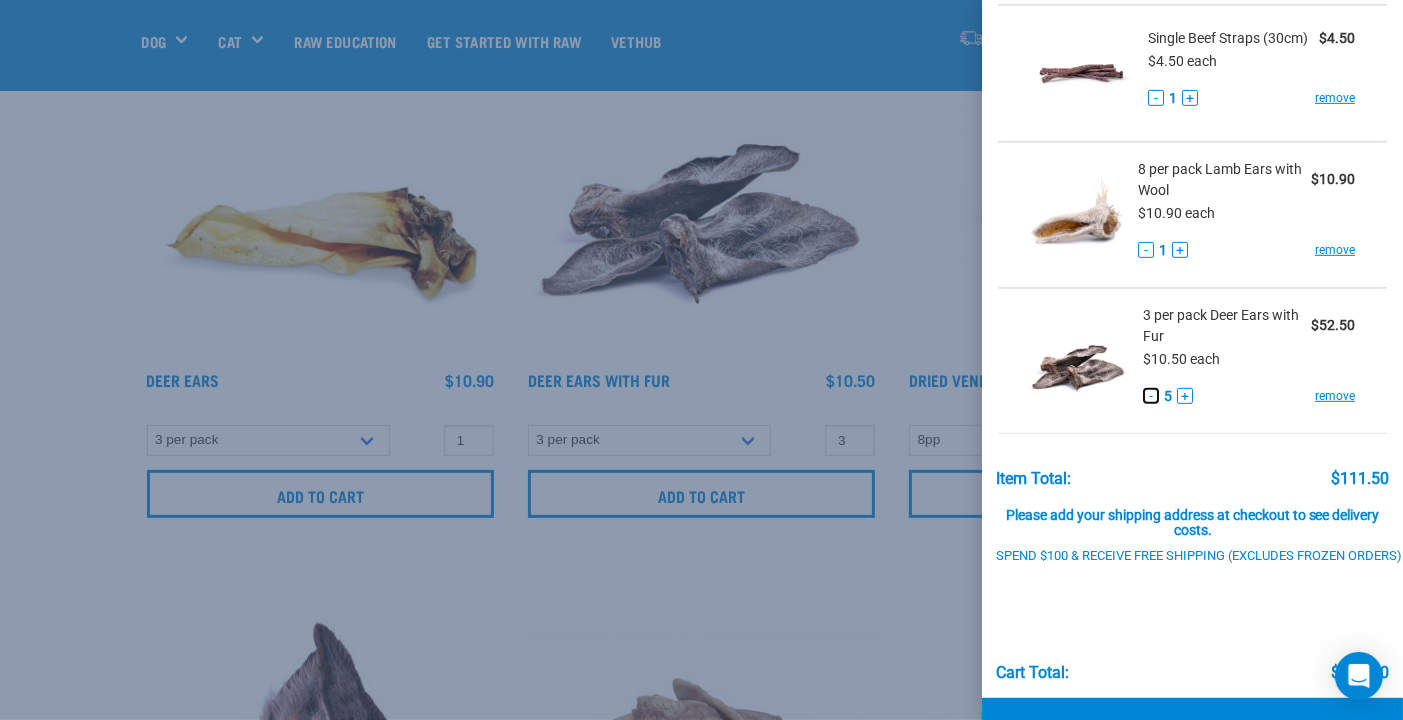 click on "-" at bounding box center (1151, 396) 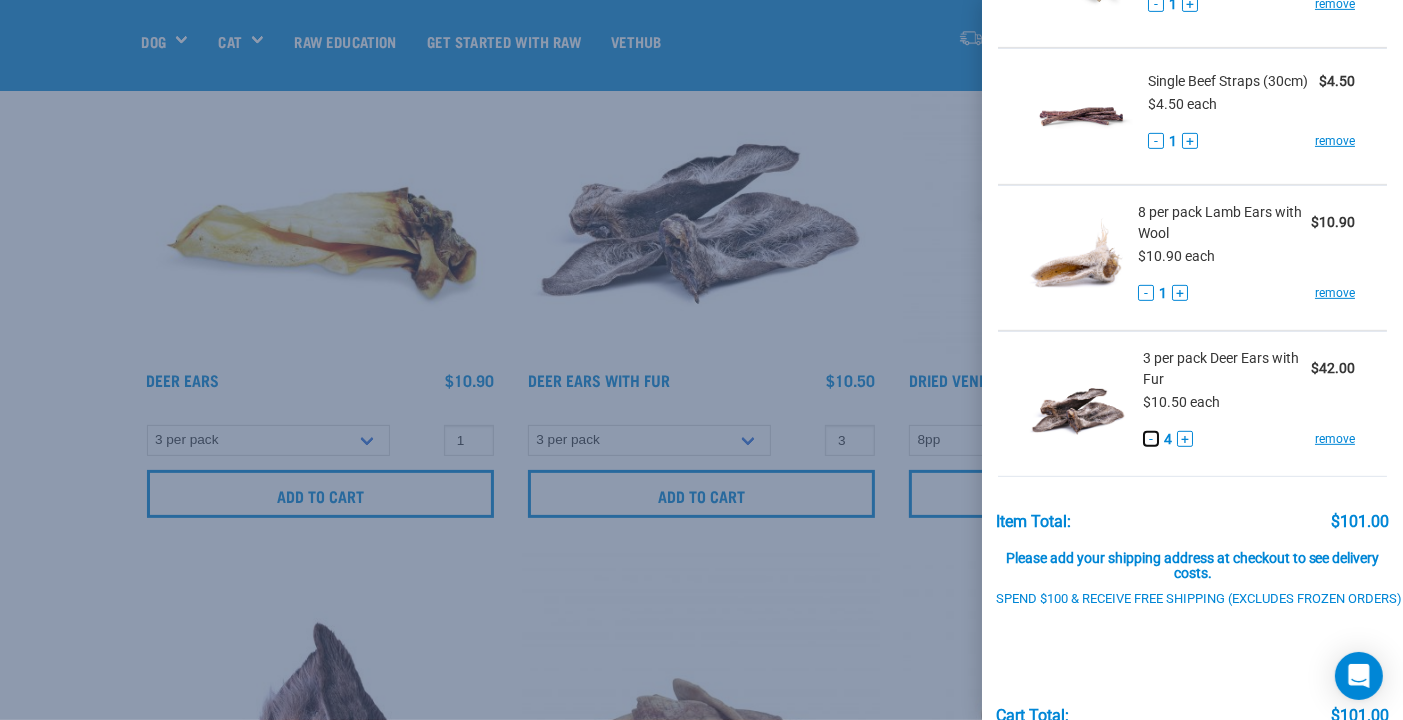 scroll, scrollTop: 918, scrollLeft: 0, axis: vertical 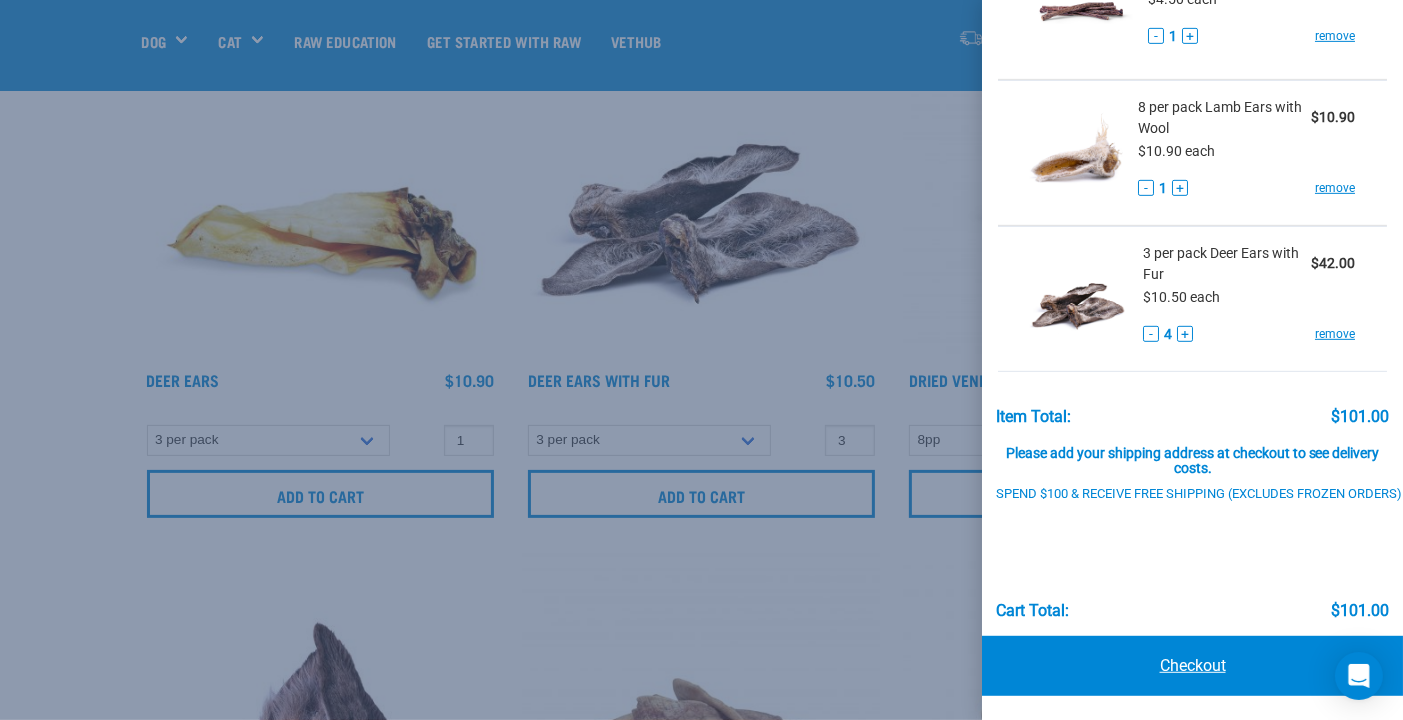 click on "Checkout" at bounding box center [1192, 666] 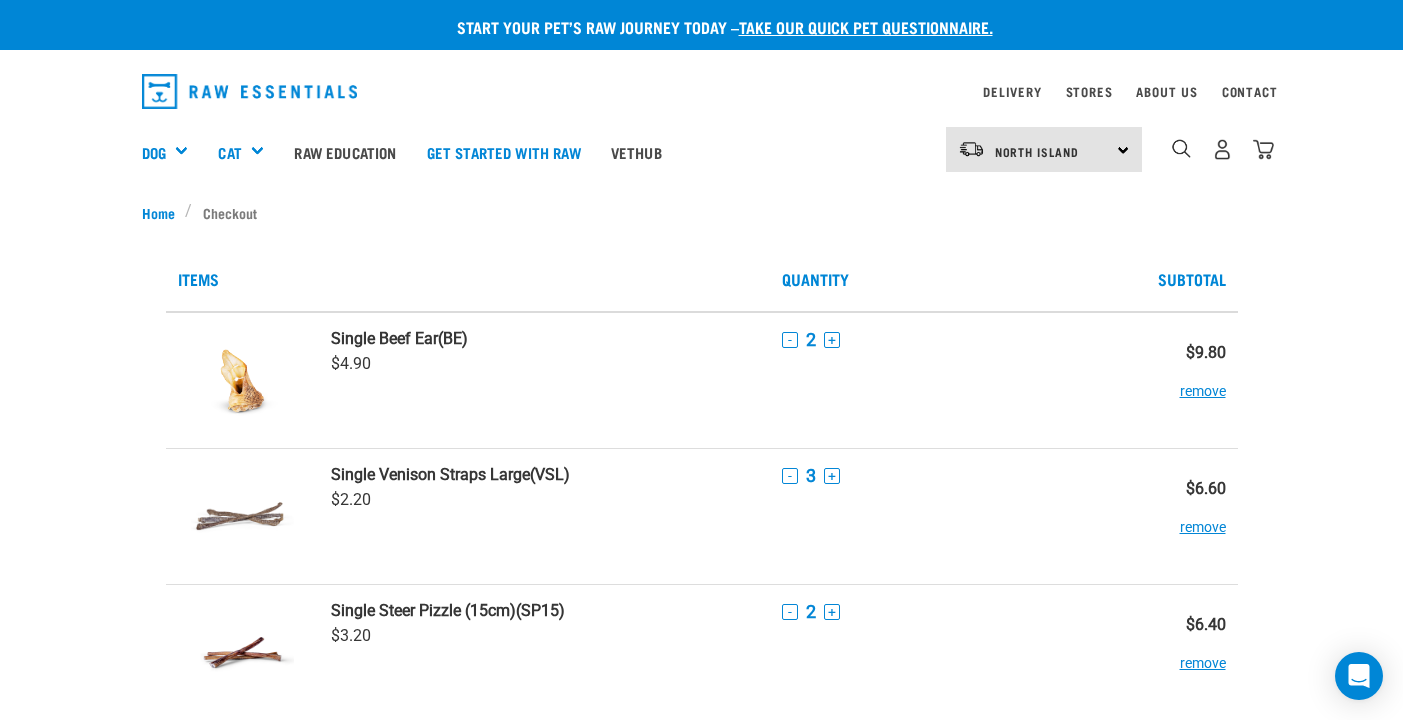scroll, scrollTop: 0, scrollLeft: 0, axis: both 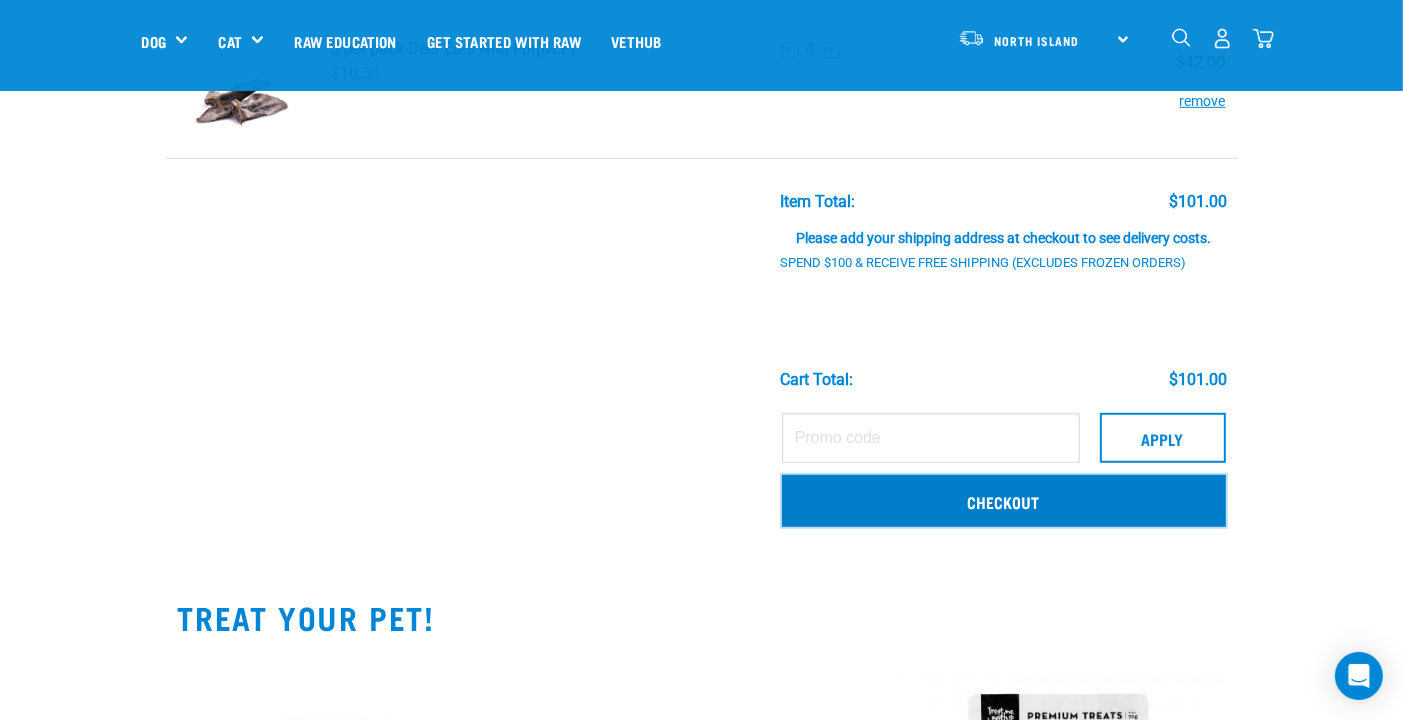 click on "Checkout" at bounding box center [1004, 501] 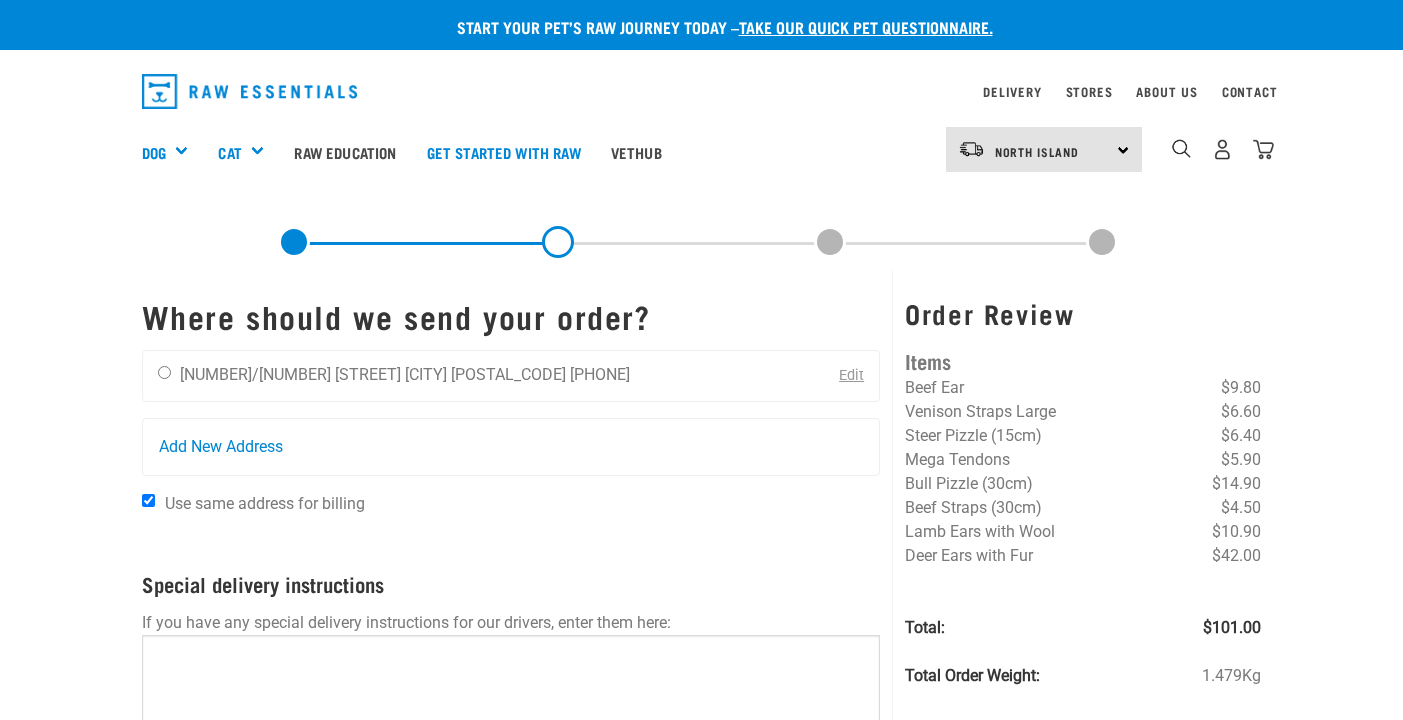 scroll, scrollTop: 0, scrollLeft: 0, axis: both 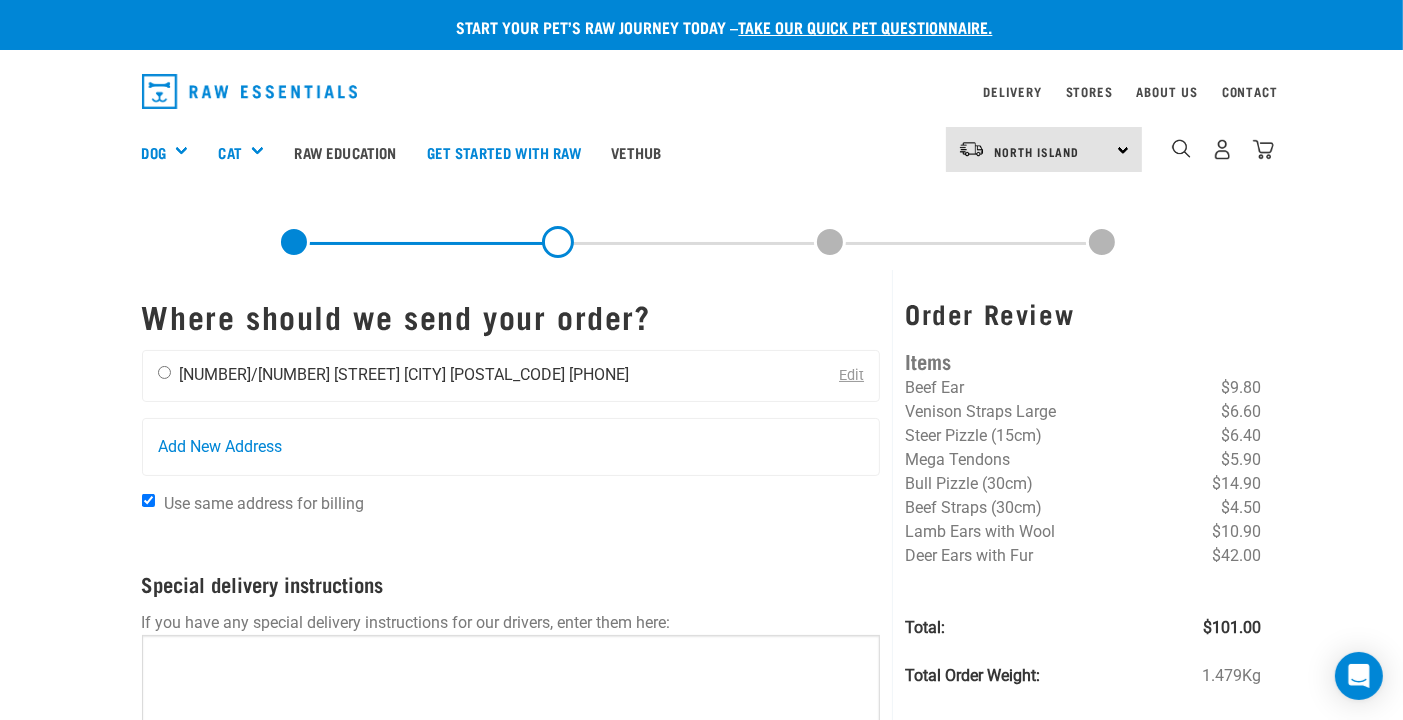 click at bounding box center [164, 372] 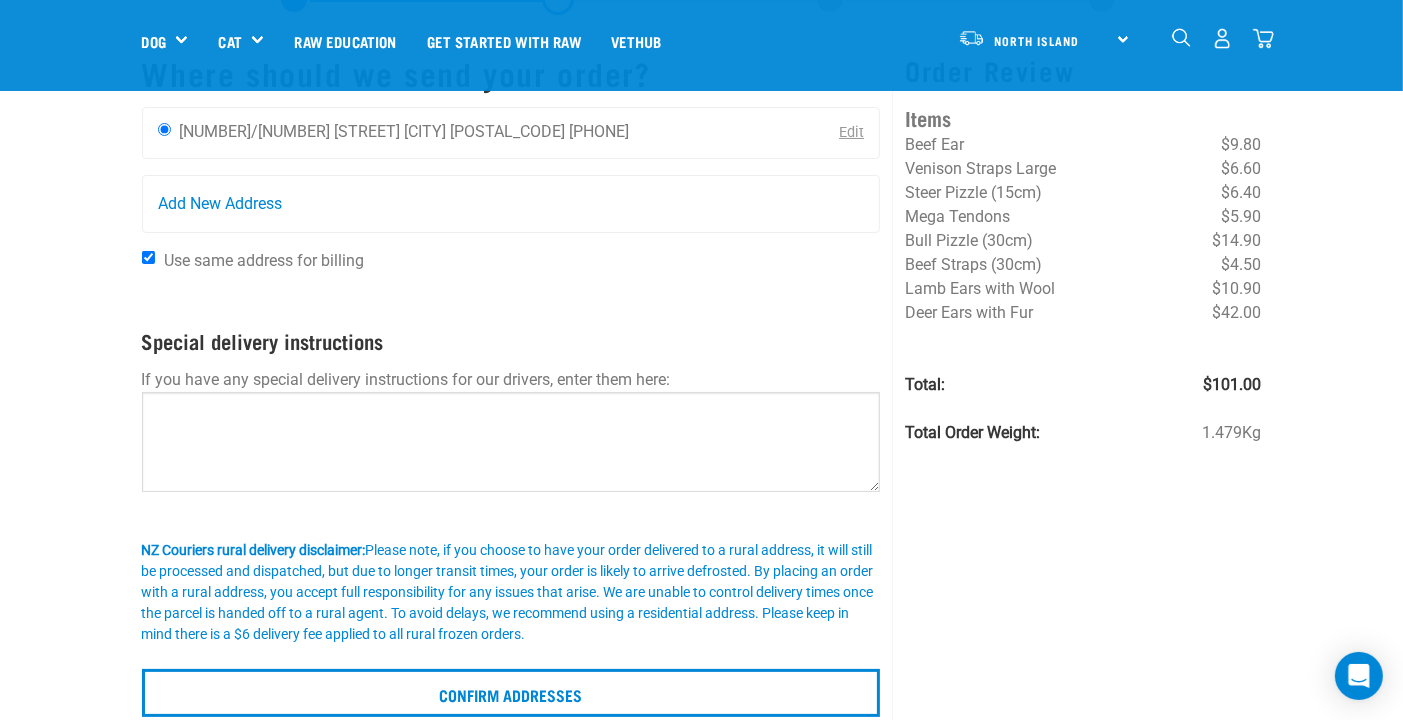 scroll, scrollTop: 100, scrollLeft: 0, axis: vertical 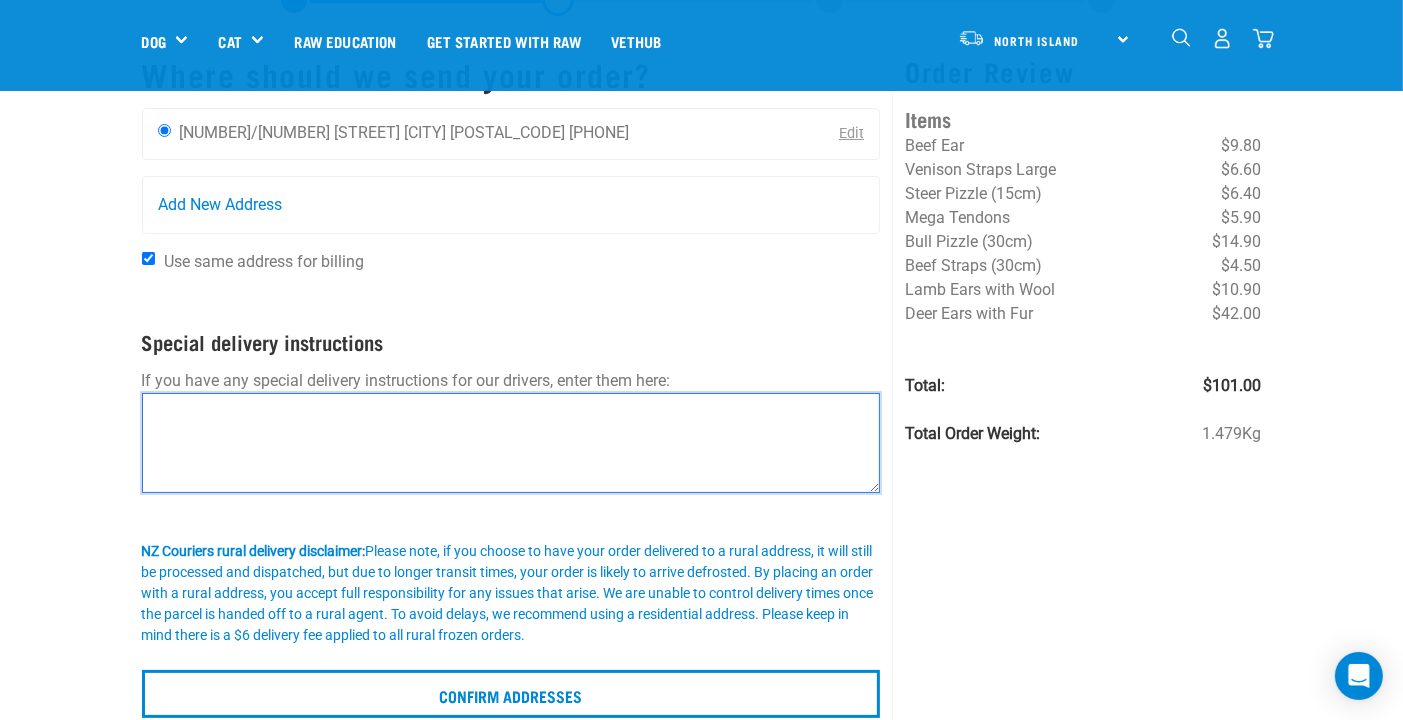 click at bounding box center (511, 443) 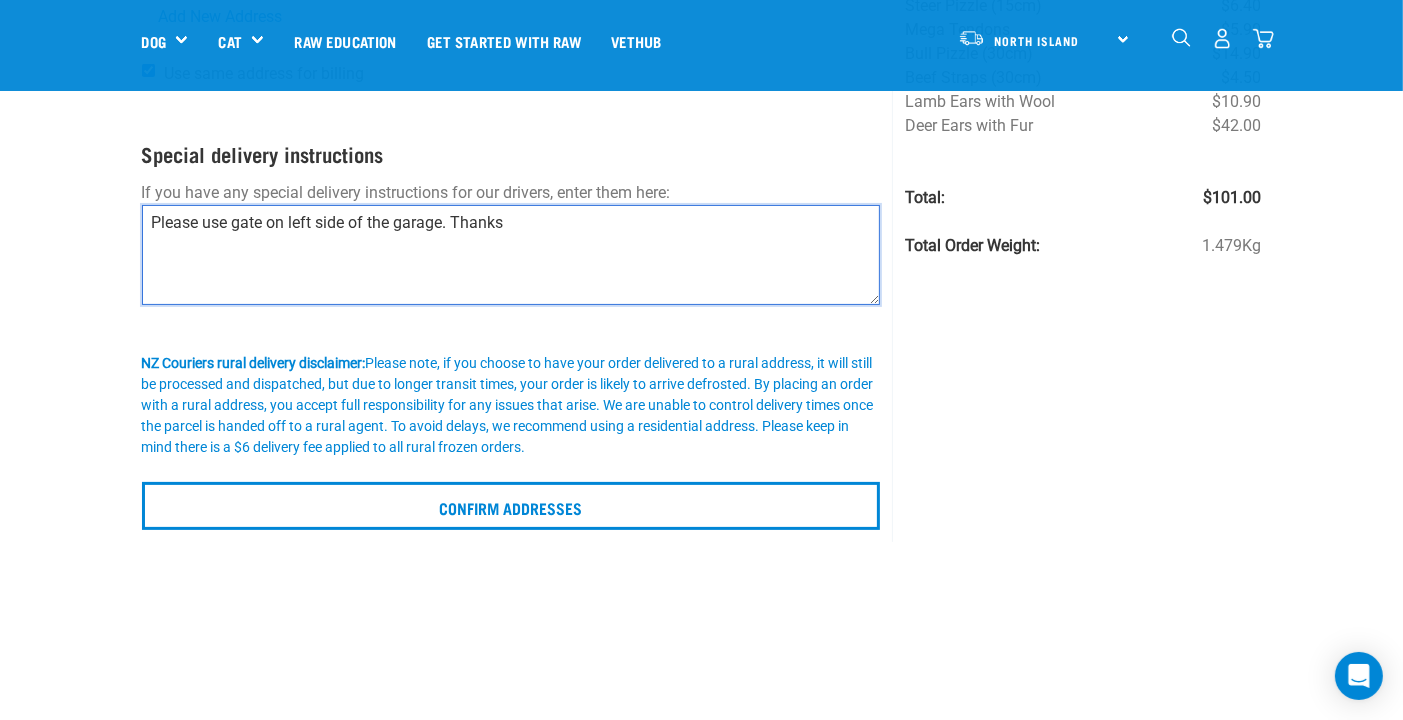 scroll, scrollTop: 300, scrollLeft: 0, axis: vertical 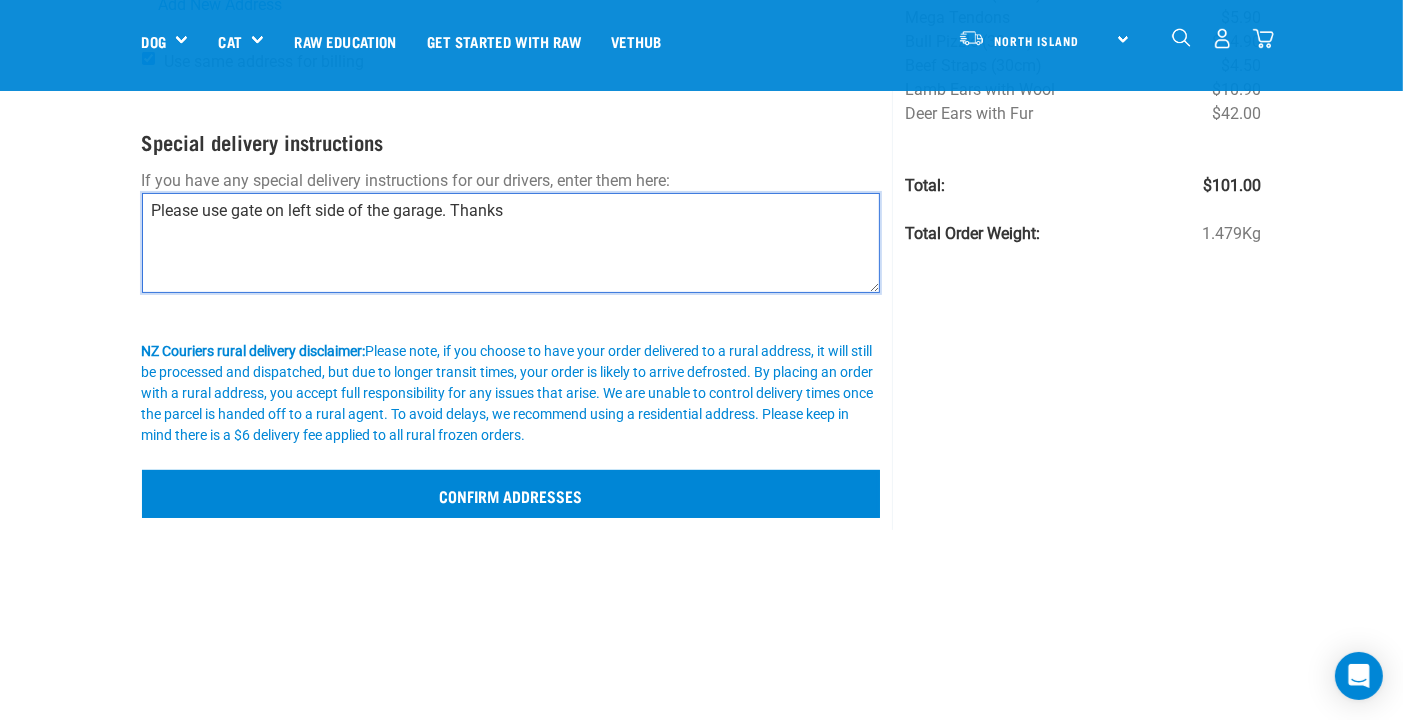 type on "Please use gate on left side of the garage. Thanks" 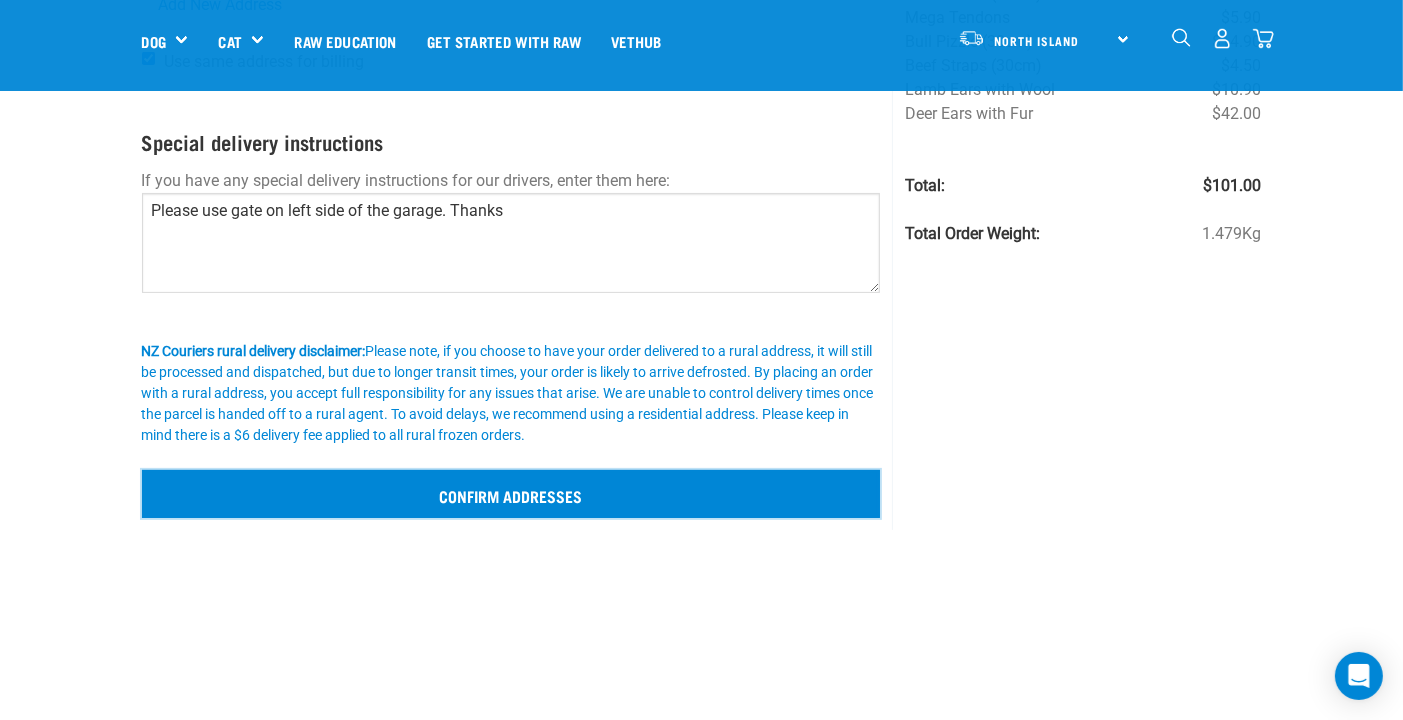 click on "Confirm addresses" at bounding box center [511, 494] 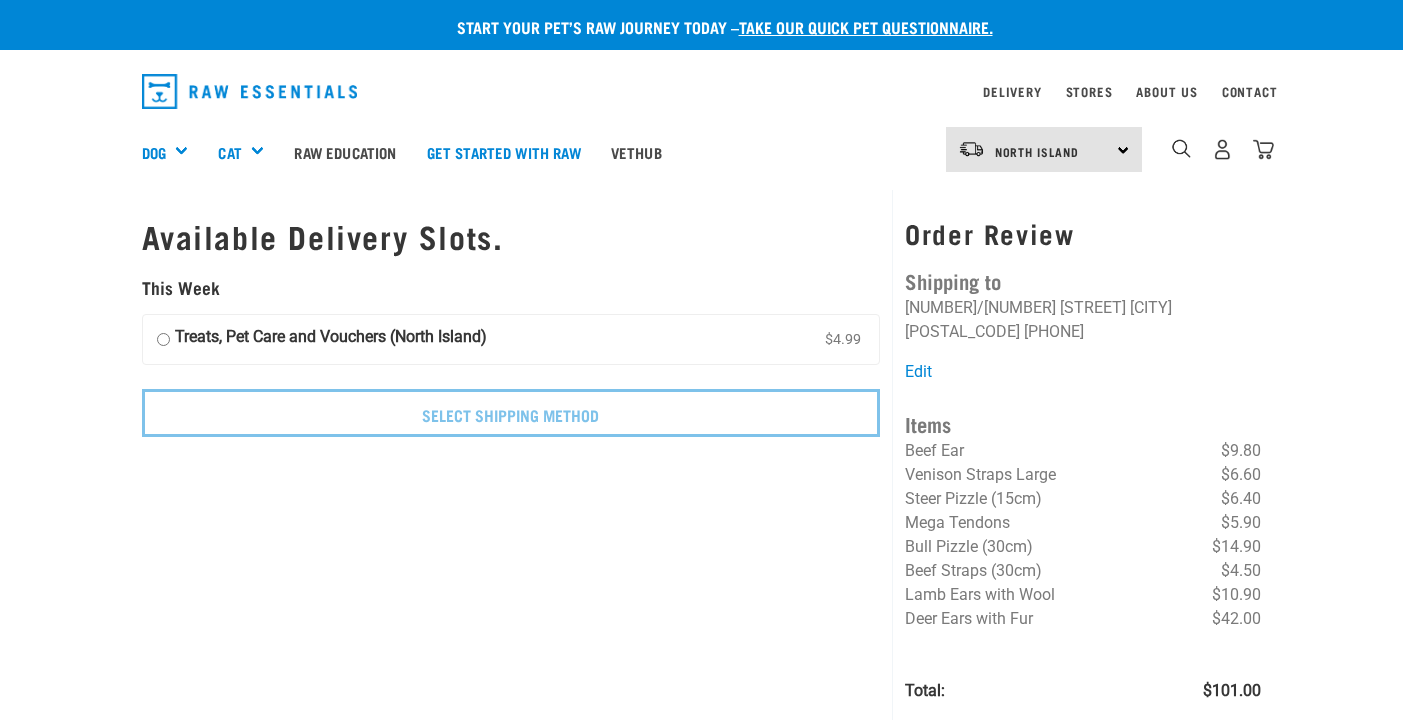 scroll, scrollTop: 0, scrollLeft: 0, axis: both 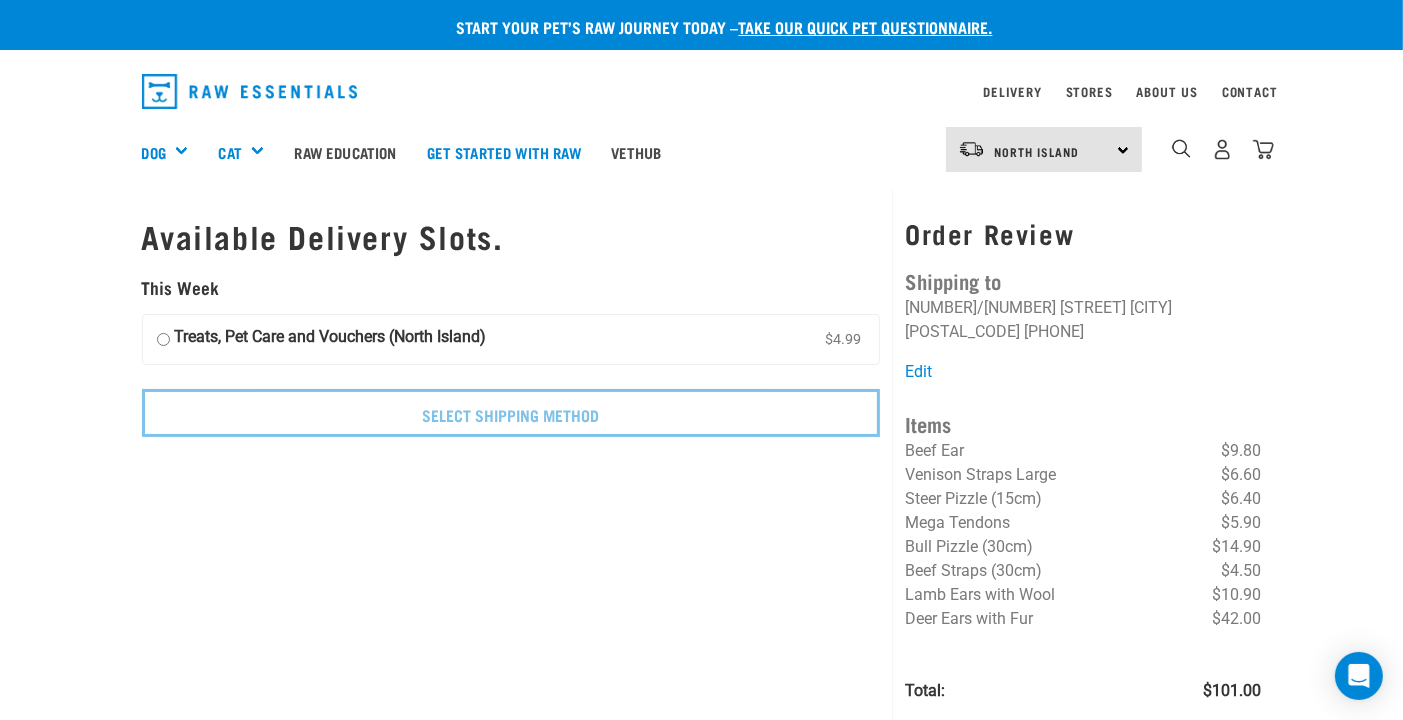 click on "Treats, Pet Care and Vouchers (North Island) $4.99" at bounding box center (163, 340) 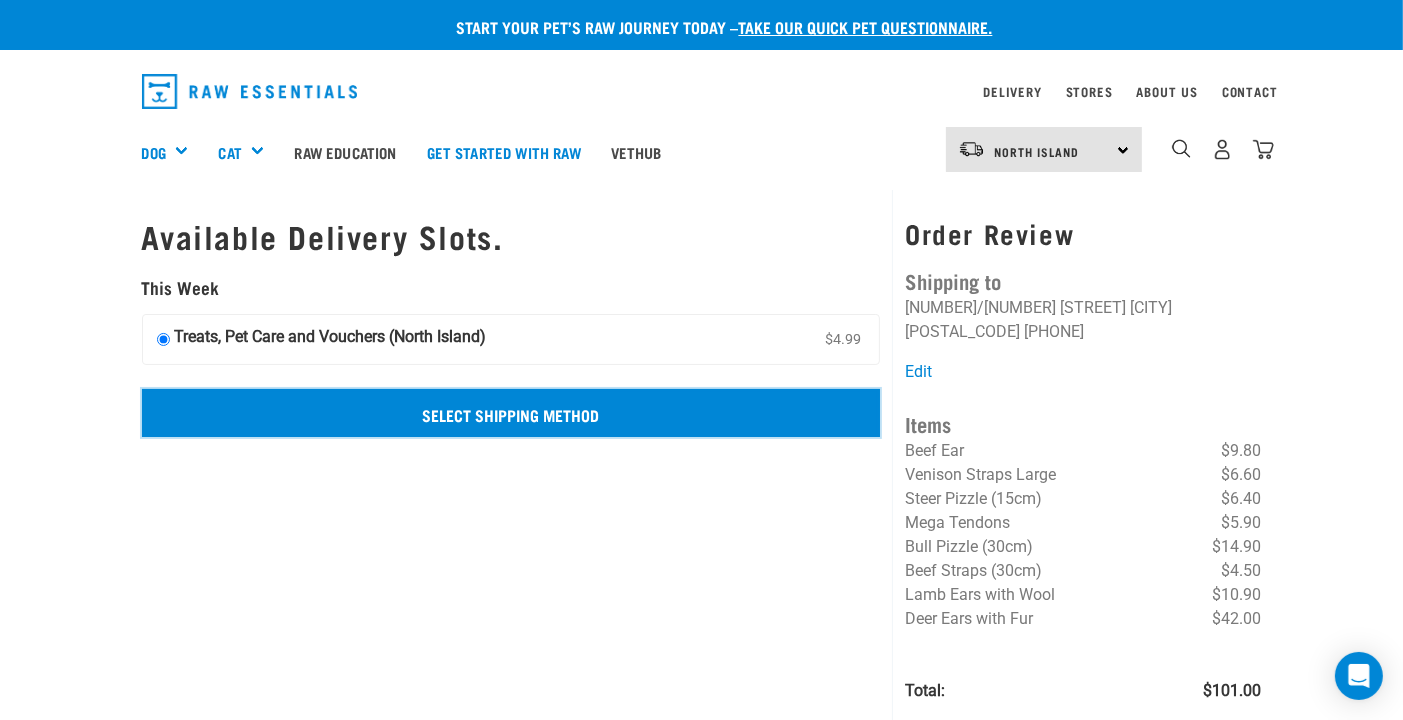 click on "Select Shipping Method" at bounding box center (511, 413) 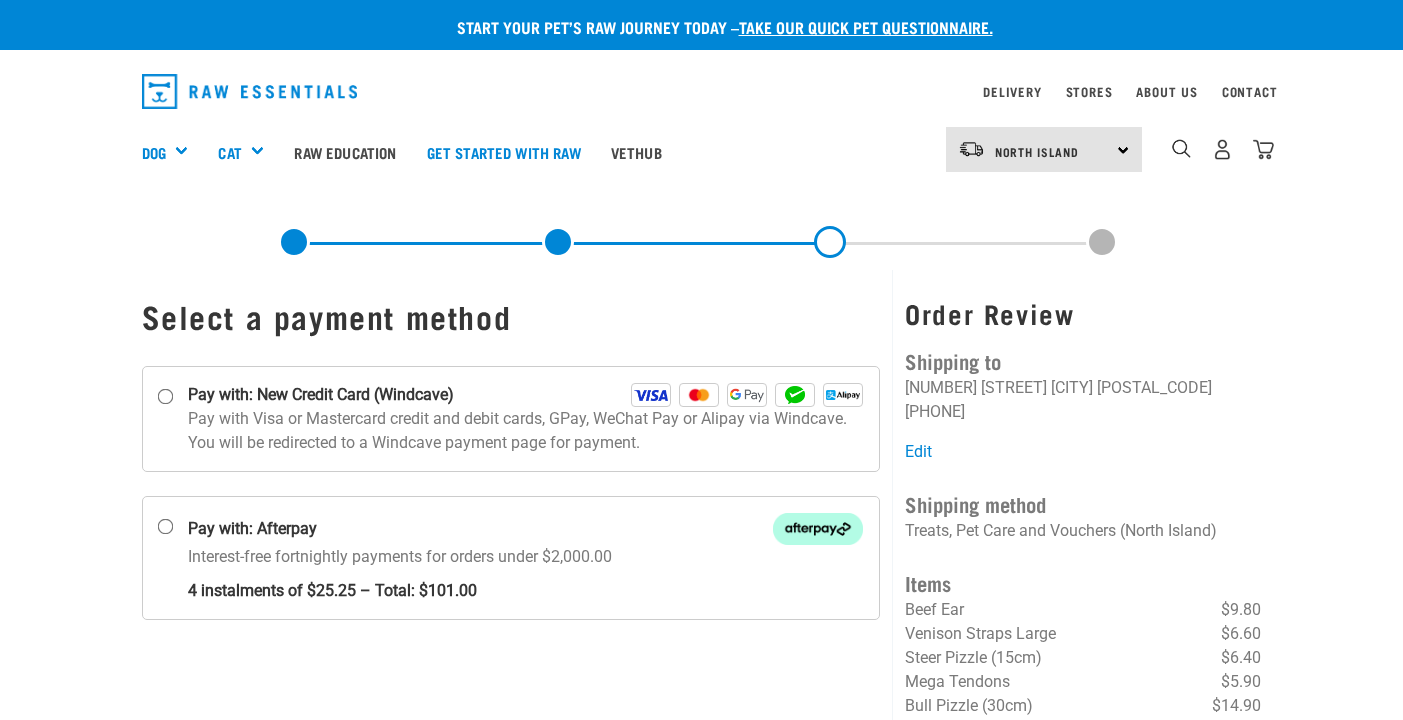 scroll, scrollTop: 100, scrollLeft: 0, axis: vertical 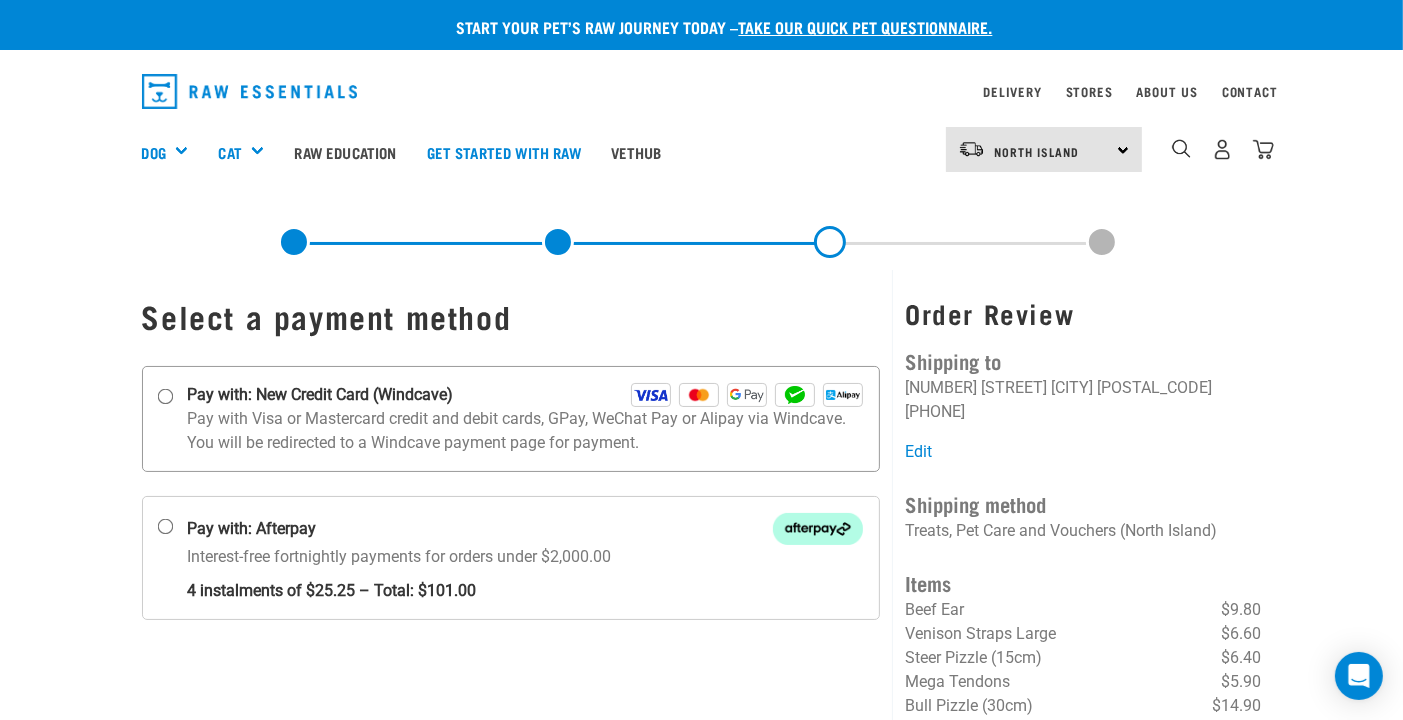 click on "Pay with: New Credit Card (Windcave)" at bounding box center [165, 396] 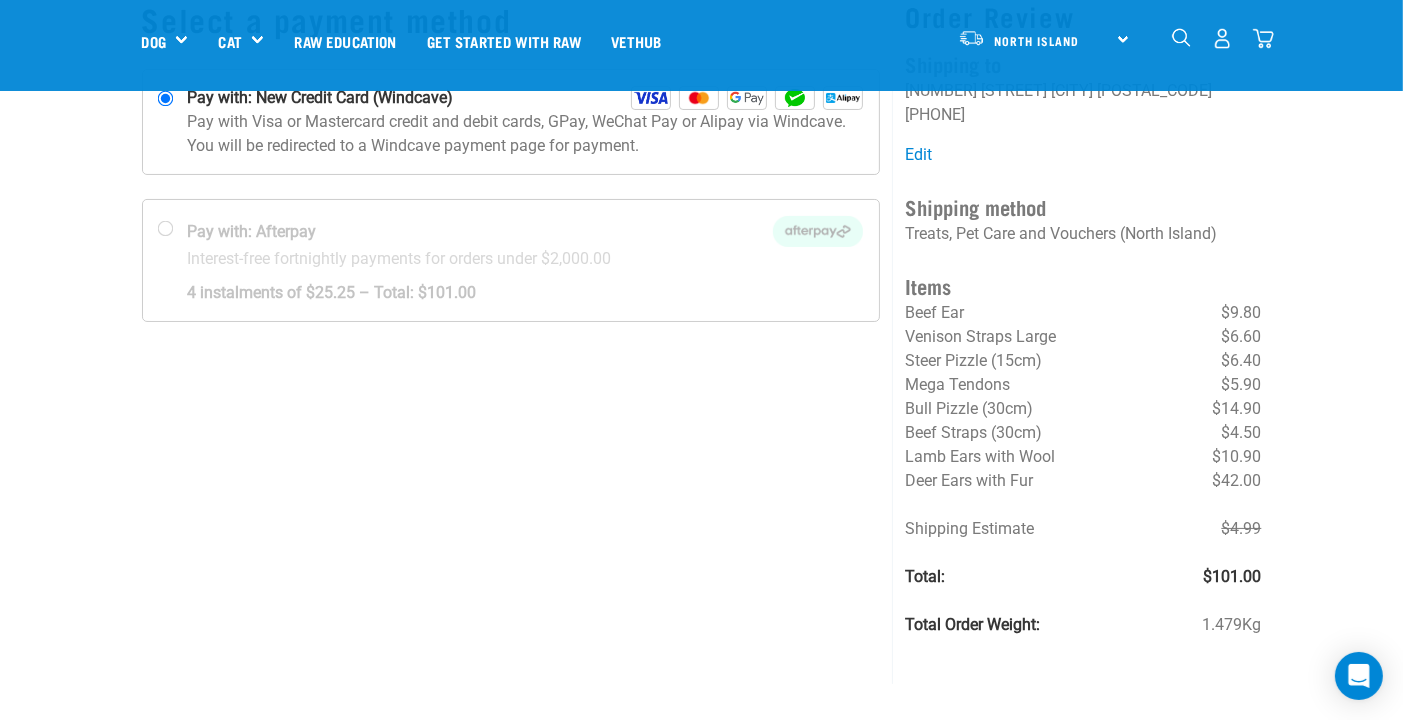 scroll, scrollTop: 100, scrollLeft: 0, axis: vertical 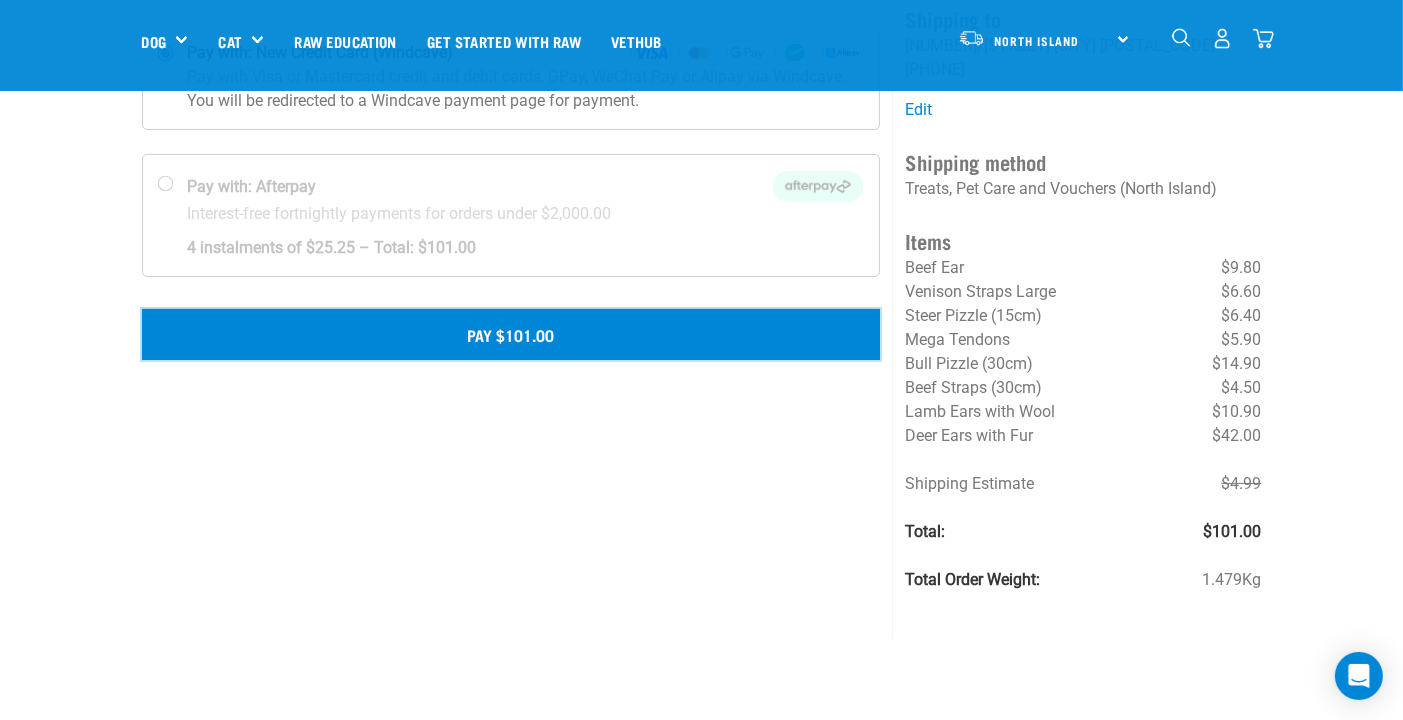 click on "Pay $101.00" at bounding box center [511, 334] 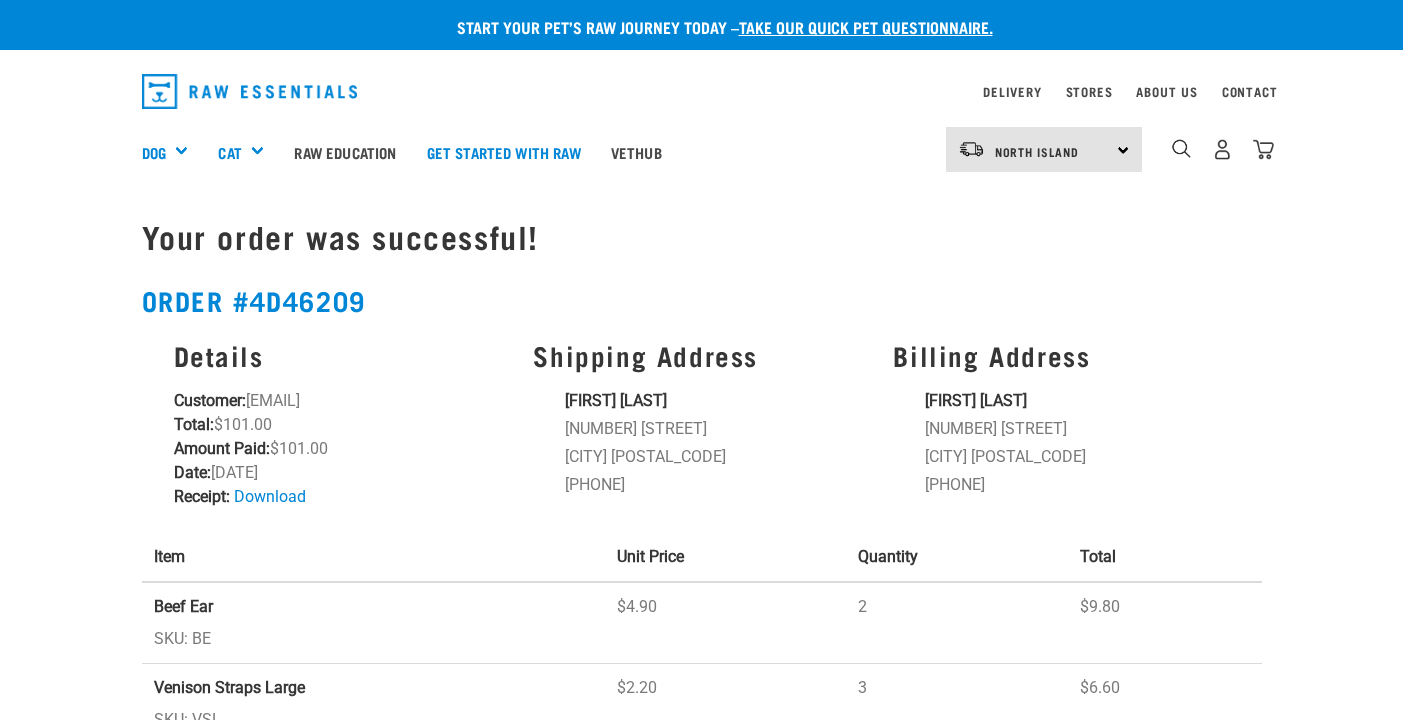 scroll, scrollTop: 0, scrollLeft: 0, axis: both 